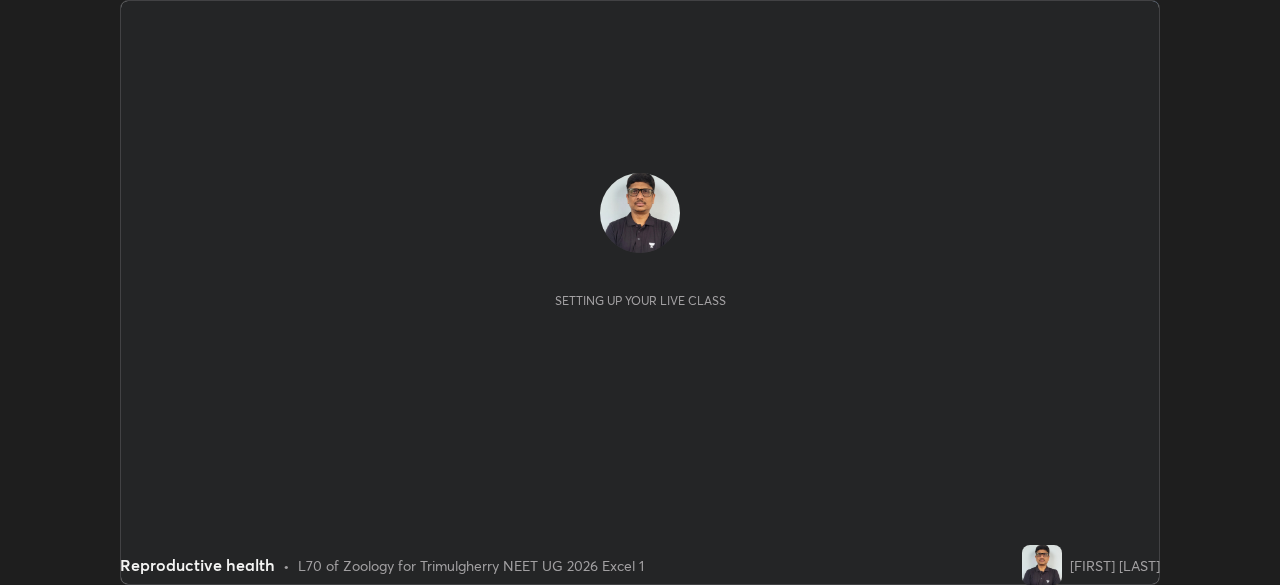 scroll, scrollTop: 0, scrollLeft: 0, axis: both 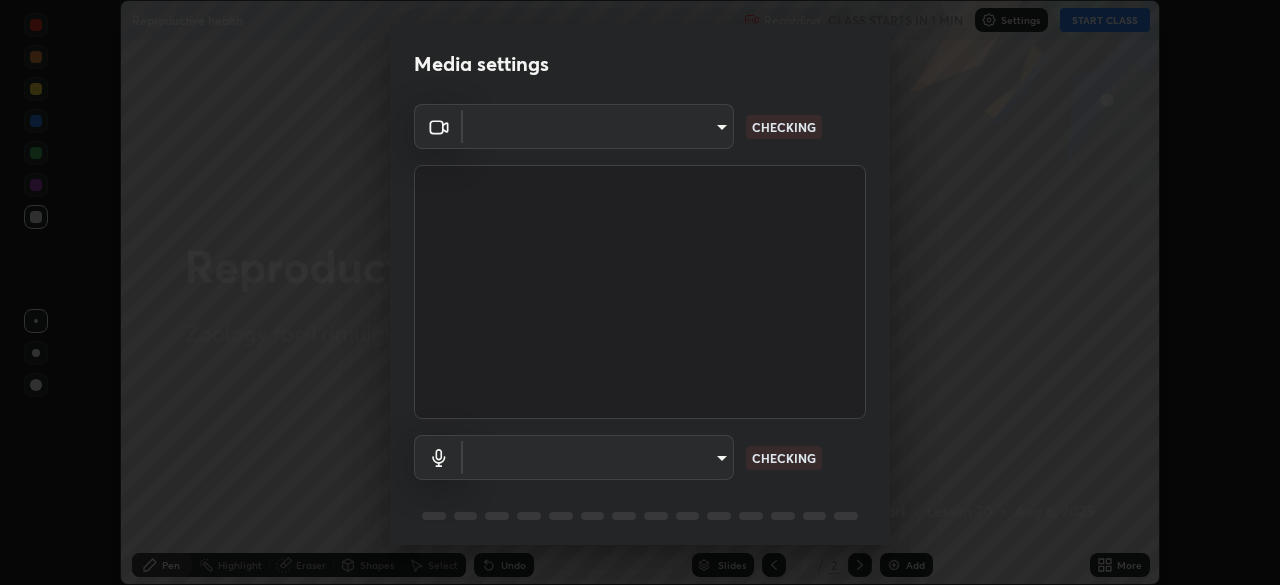 type on "fcf4d0096f443ddc4c8080c08426217f711b91229530393b6898498e20240c5e" 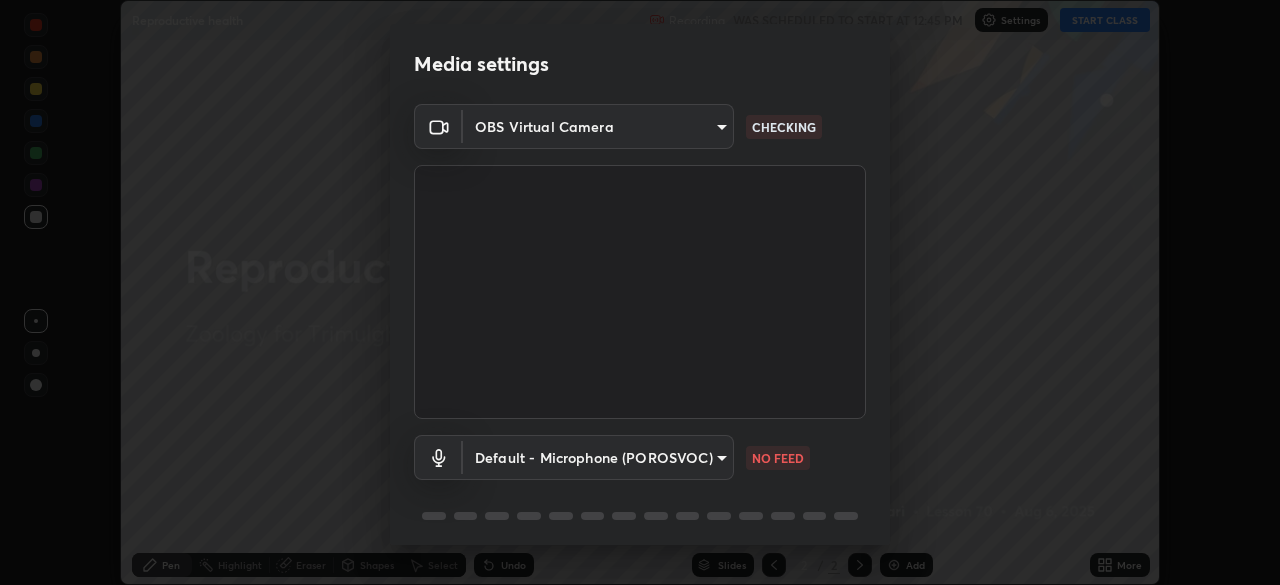 click on "Erase all Reproductive health Recording WAS SCHEDULED TO START AT  12:45 PM Settings START CLASS Setting up your live class Reproductive health • L70 of Zoology for Trimulgherry NEET UG 2026 Excel 1 [FIRST] [LAST] Pen Highlight Eraser Shapes Select Undo Slides 2 / 2 Add More No doubts shared Encourage your learners to ask a doubt for better clarity Report an issue Reason for reporting Buffering Chat not working Audio - Video sync issue Educator video quality low ​ Attach an image Report Media settings OBS Virtual Camera fcf4d0096f443ddc4c8080c08426217f711b91229530393b6898498e20240c5e CHECKING Default - Microphone (POROSVOC) default NO FEED 1 / 5 Next" at bounding box center (640, 292) 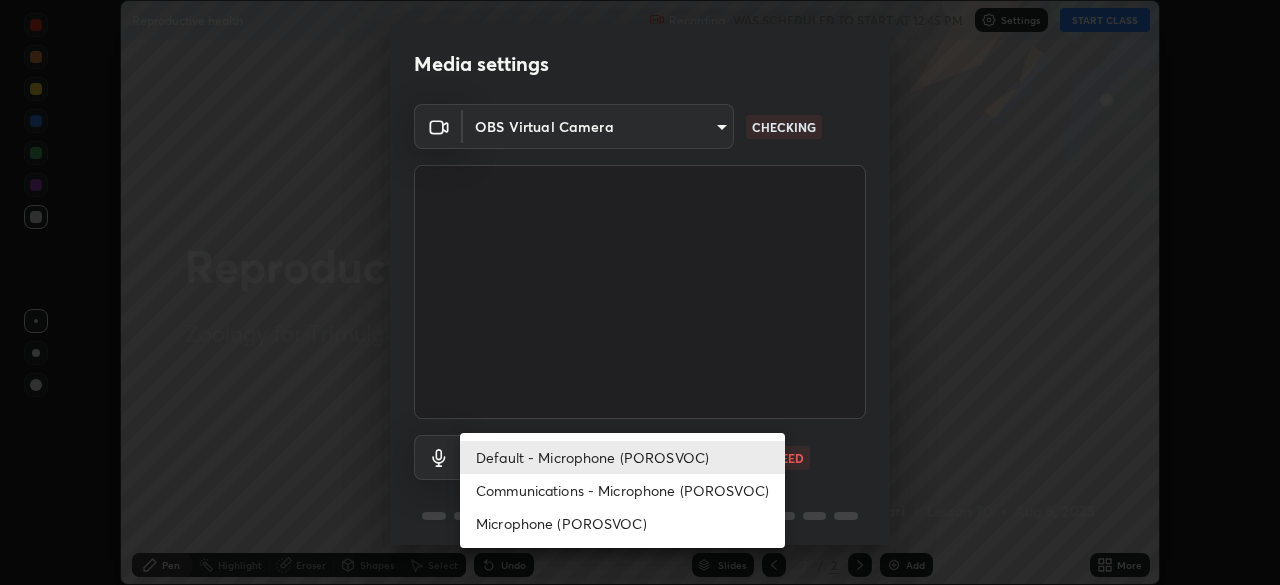 click on "Communications - Microphone (POROSVOC)" at bounding box center (622, 490) 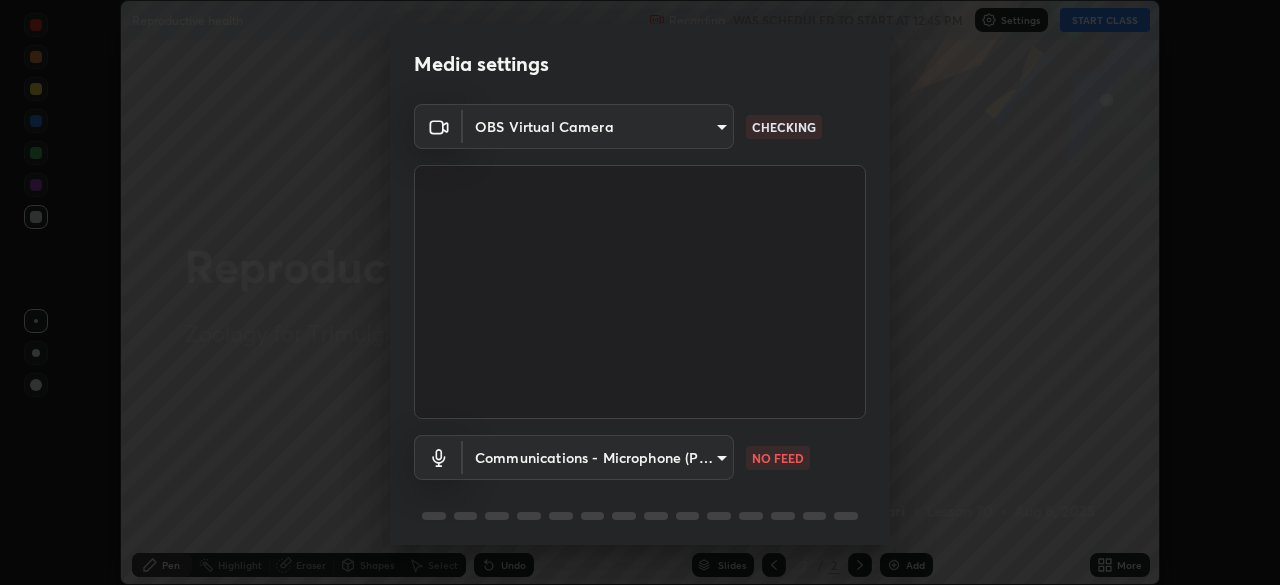 type on "communications" 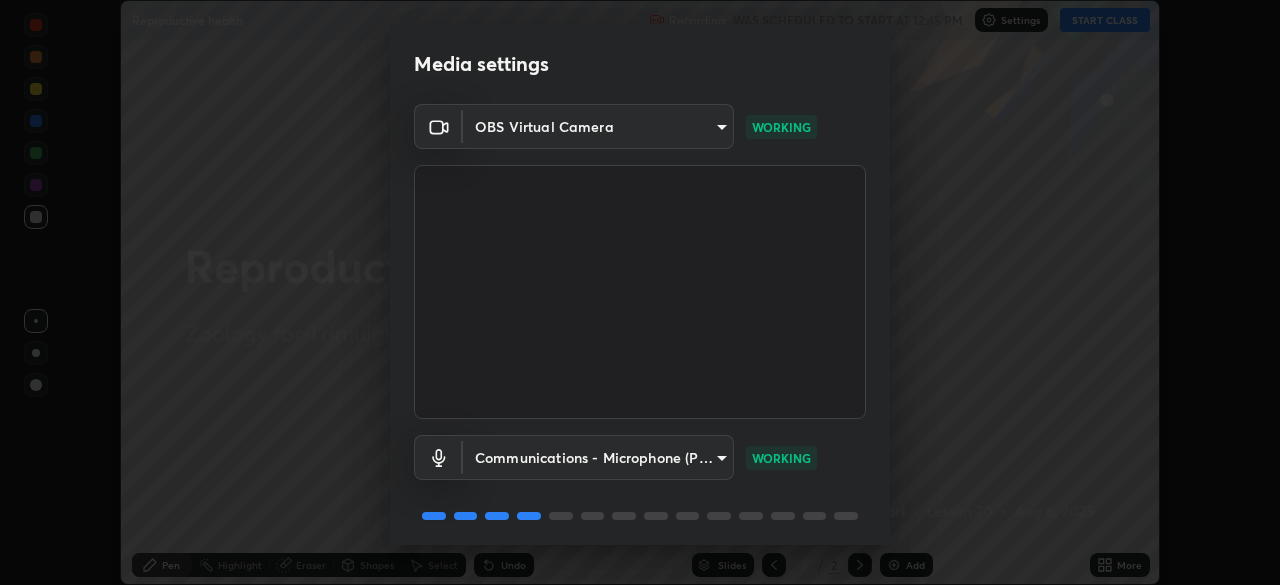 scroll, scrollTop: 71, scrollLeft: 0, axis: vertical 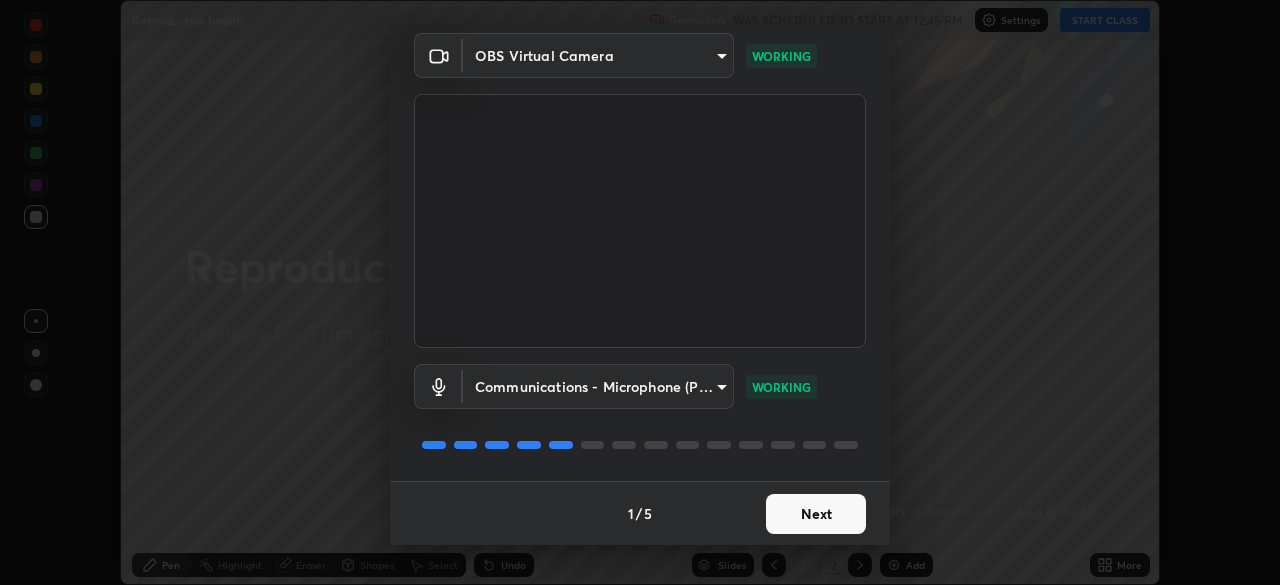 click on "Next" at bounding box center (816, 514) 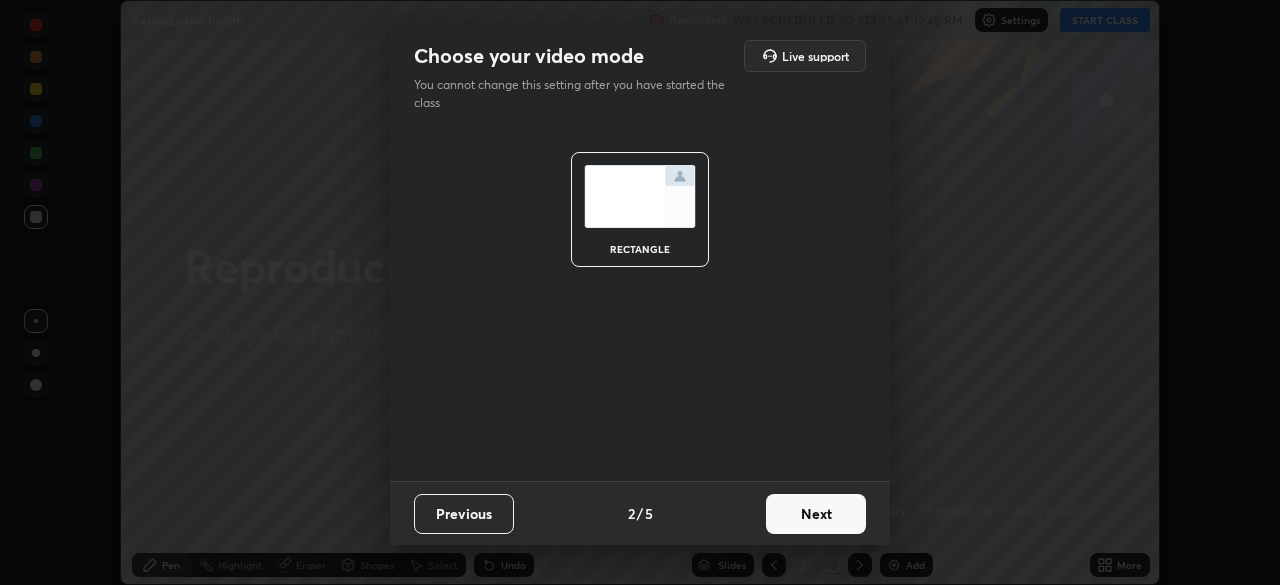 scroll, scrollTop: 0, scrollLeft: 0, axis: both 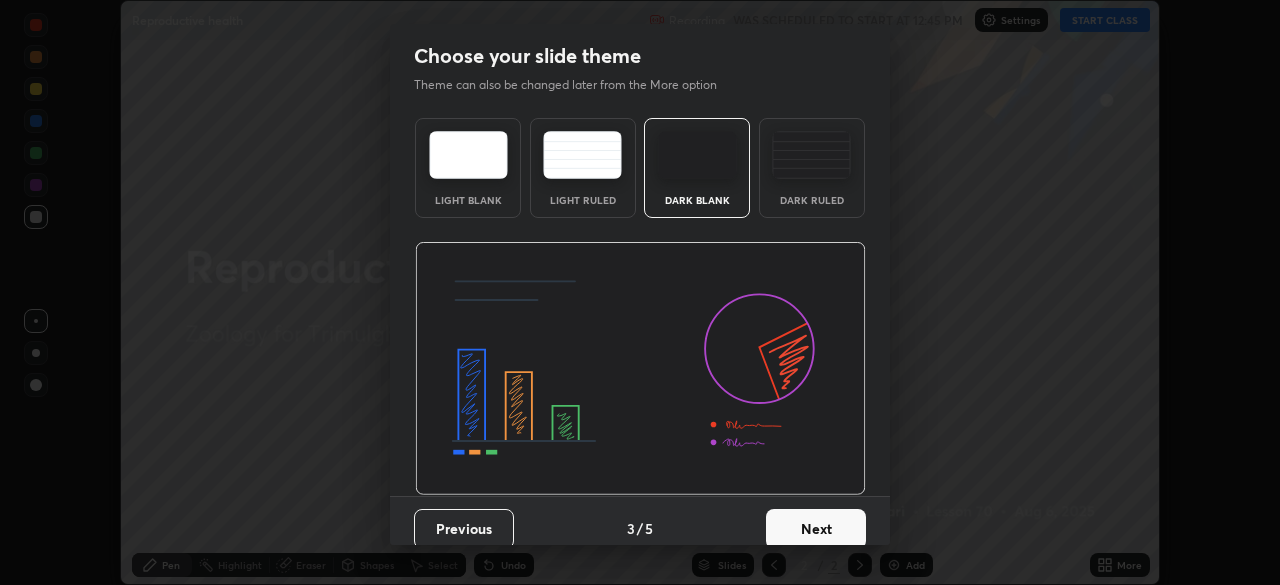 click on "Next" at bounding box center [816, 529] 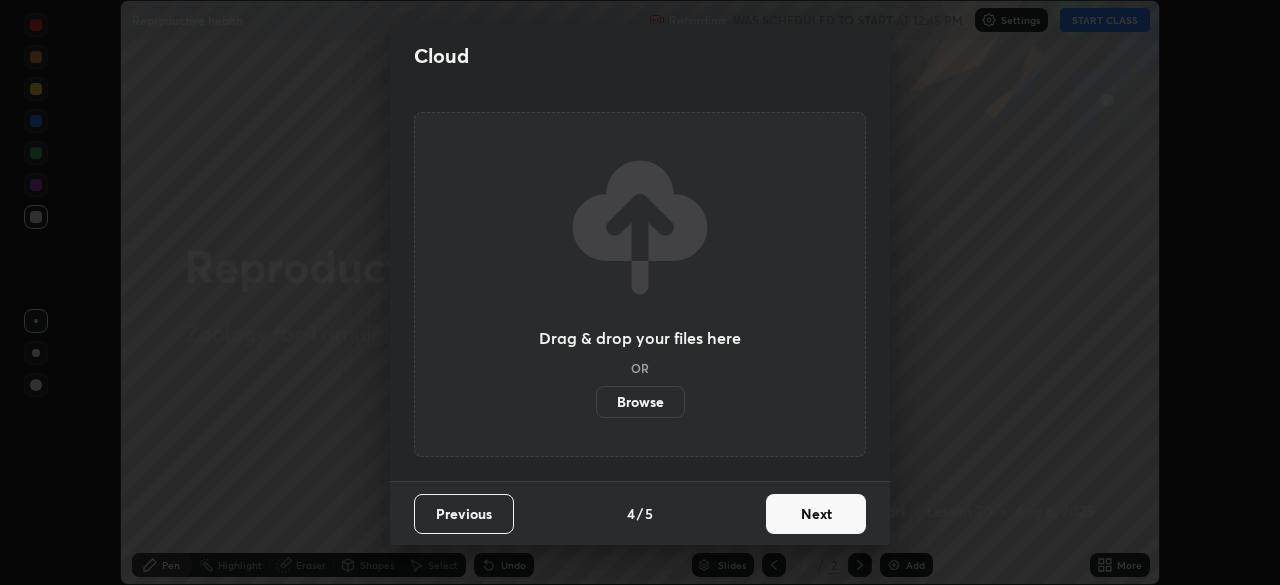 click on "Next" at bounding box center [816, 514] 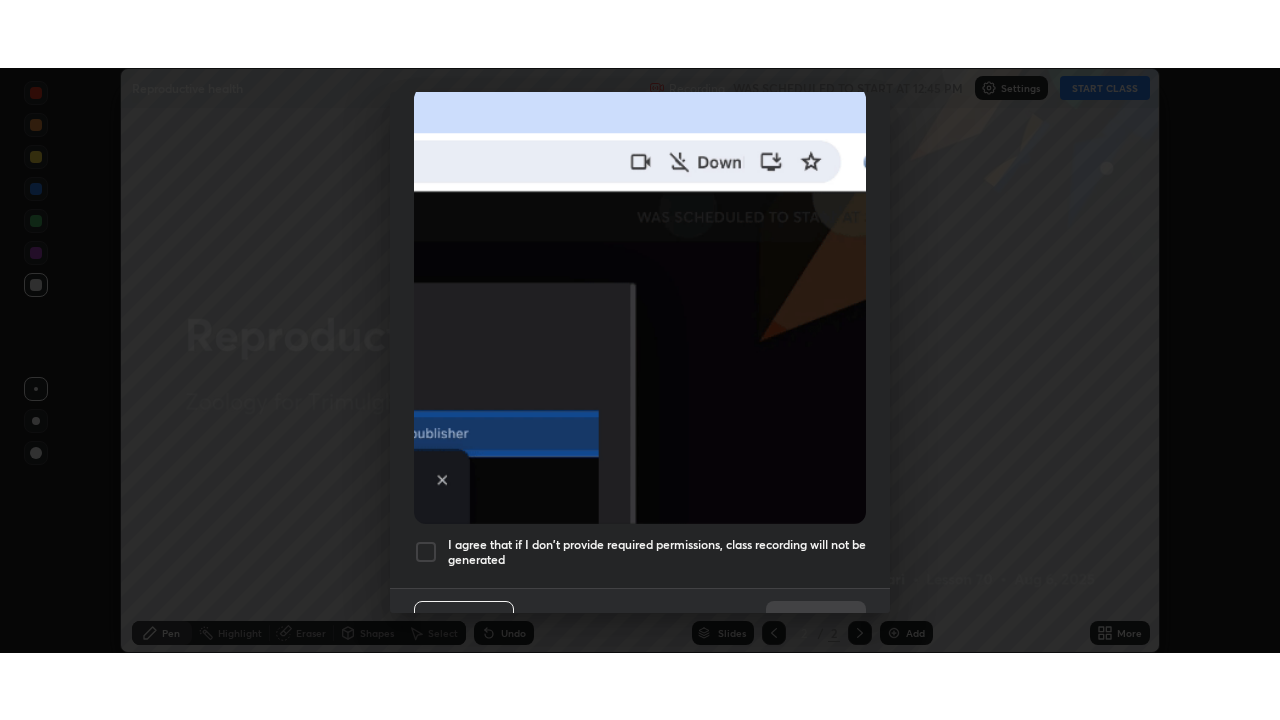 scroll, scrollTop: 479, scrollLeft: 0, axis: vertical 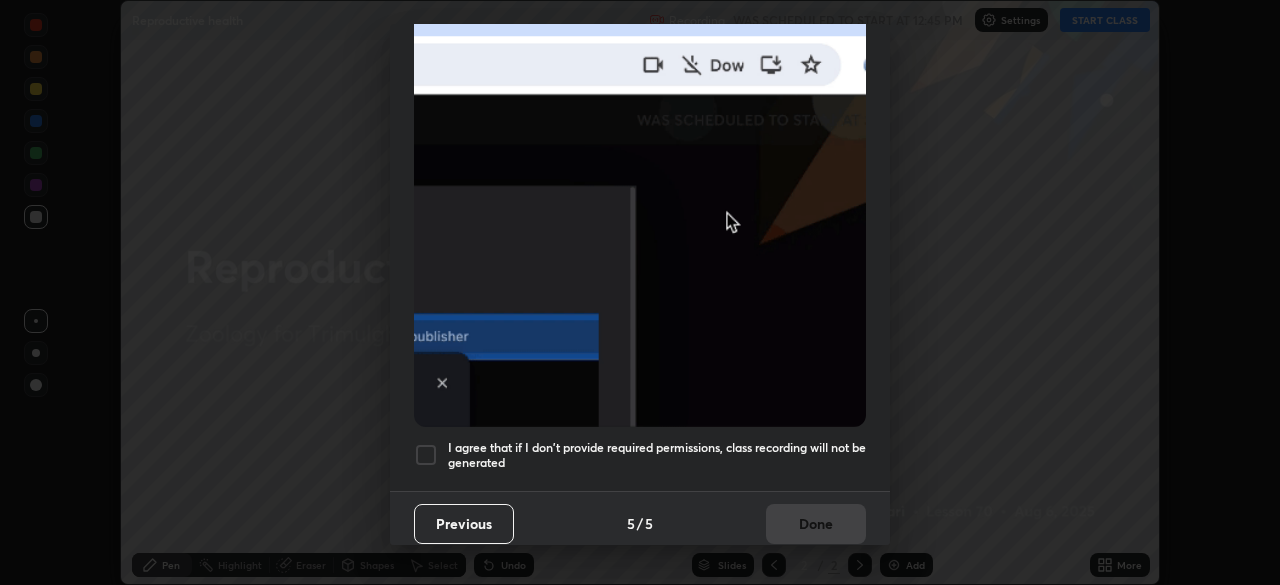 click on "I agree that if I don't provide required permissions, class recording will not be generated" at bounding box center (657, 455) 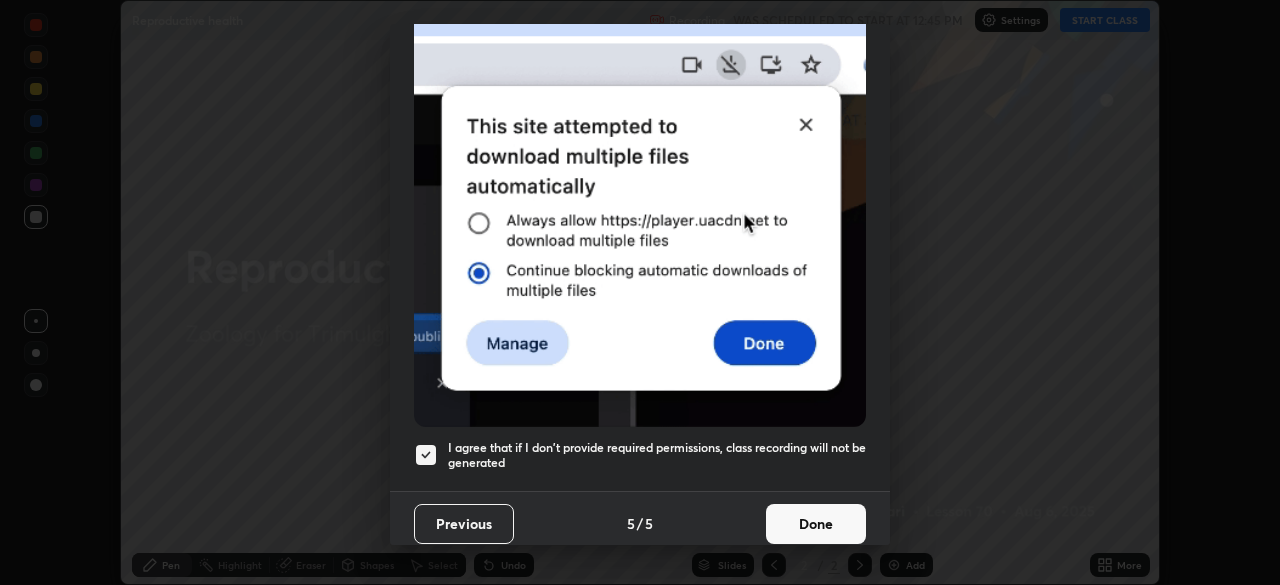 click on "Done" at bounding box center [816, 524] 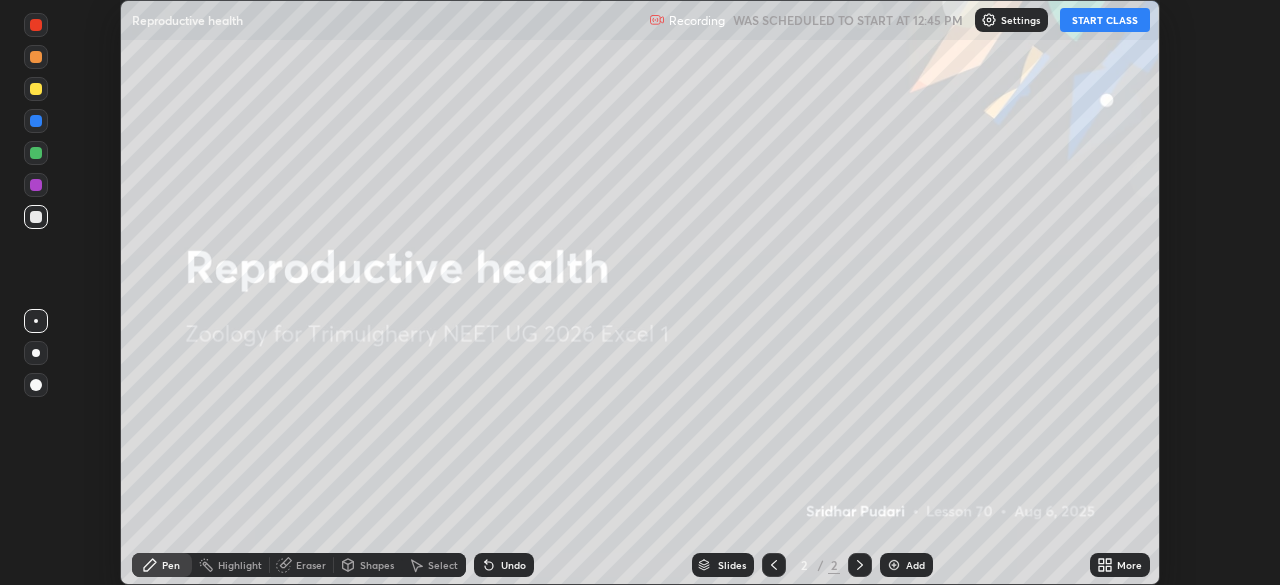 click on "START CLASS" at bounding box center [1105, 20] 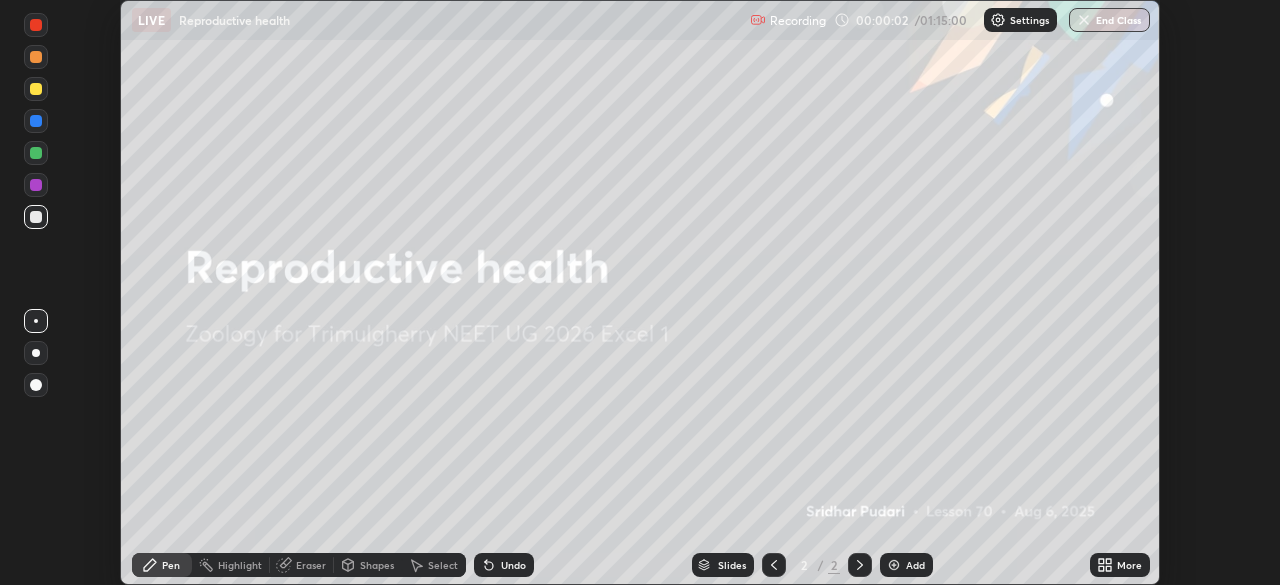 click 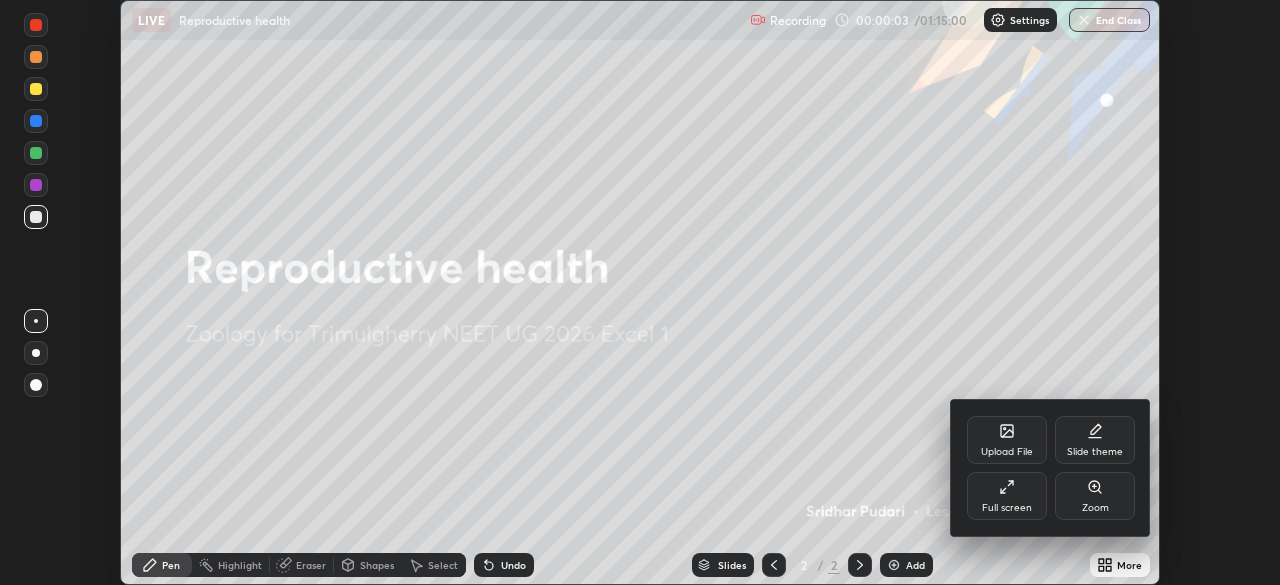 click on "Full screen" at bounding box center (1007, 496) 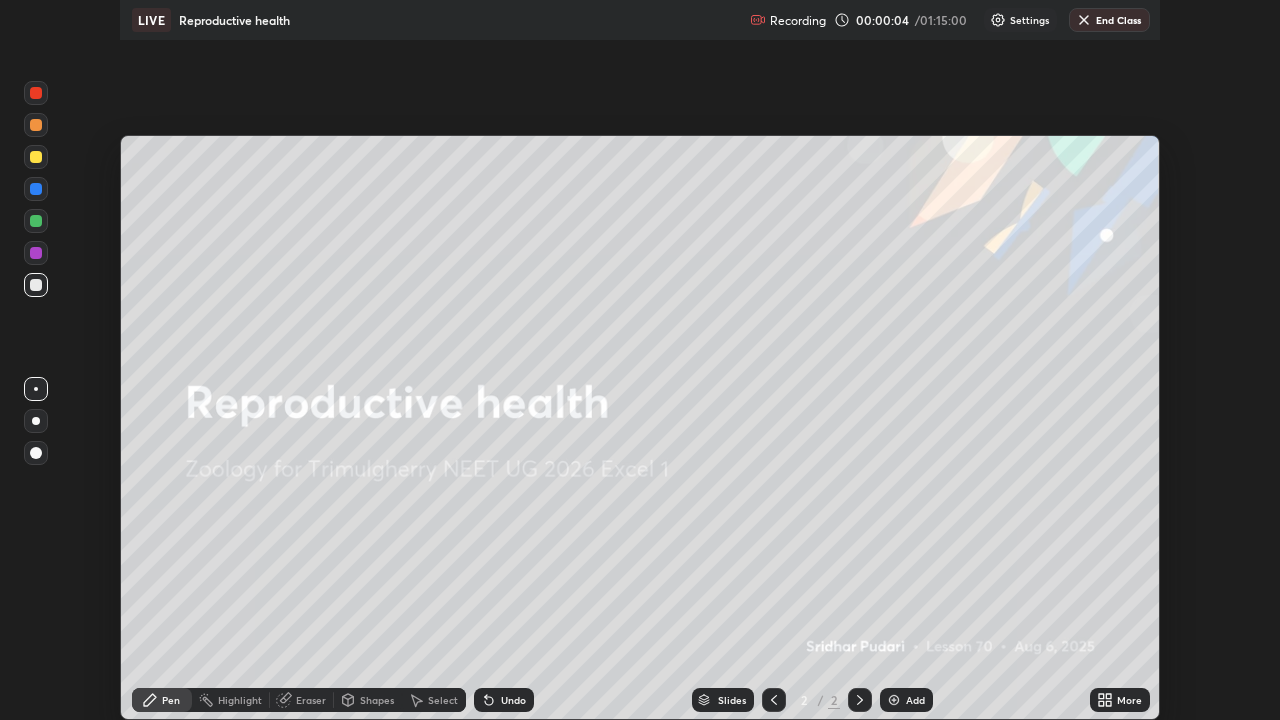 scroll, scrollTop: 99280, scrollLeft: 98720, axis: both 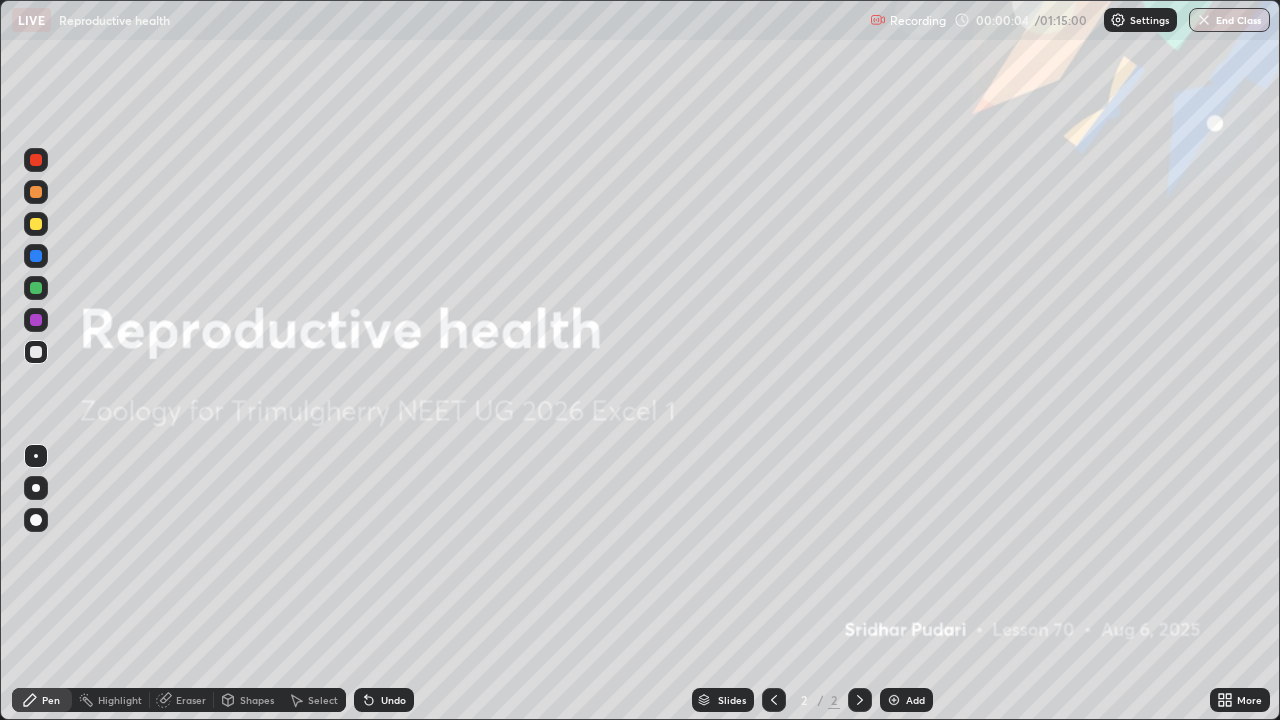 click on "More" at bounding box center (1249, 700) 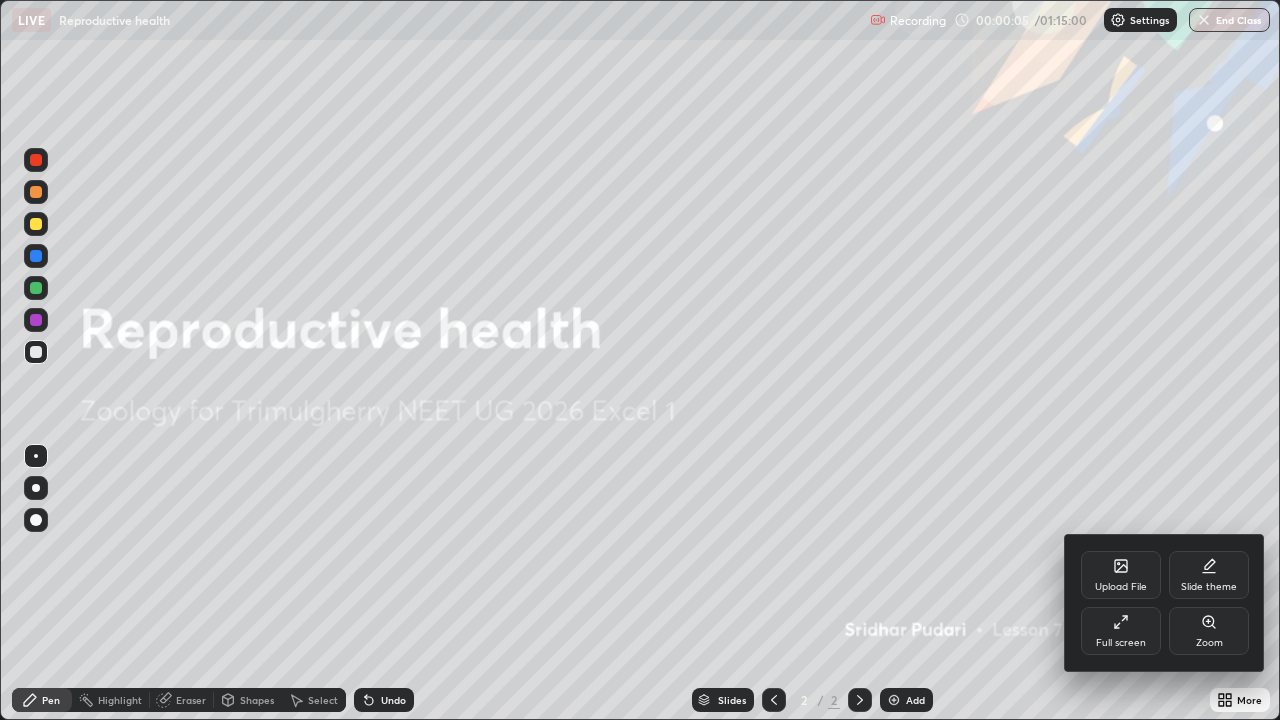 click 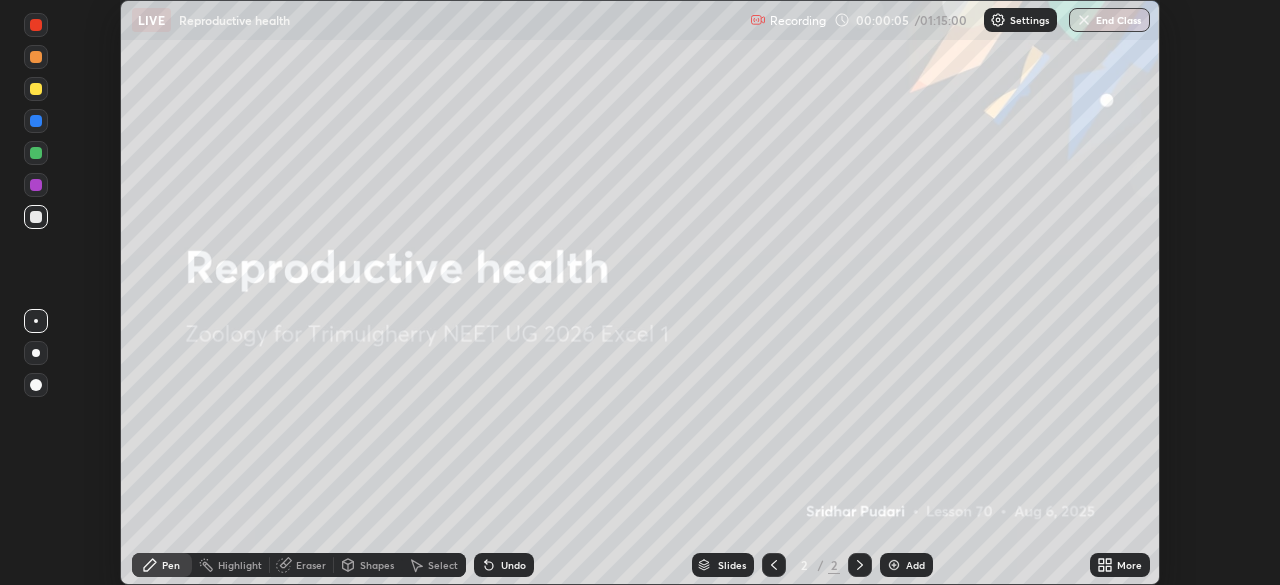 scroll, scrollTop: 585, scrollLeft: 1280, axis: both 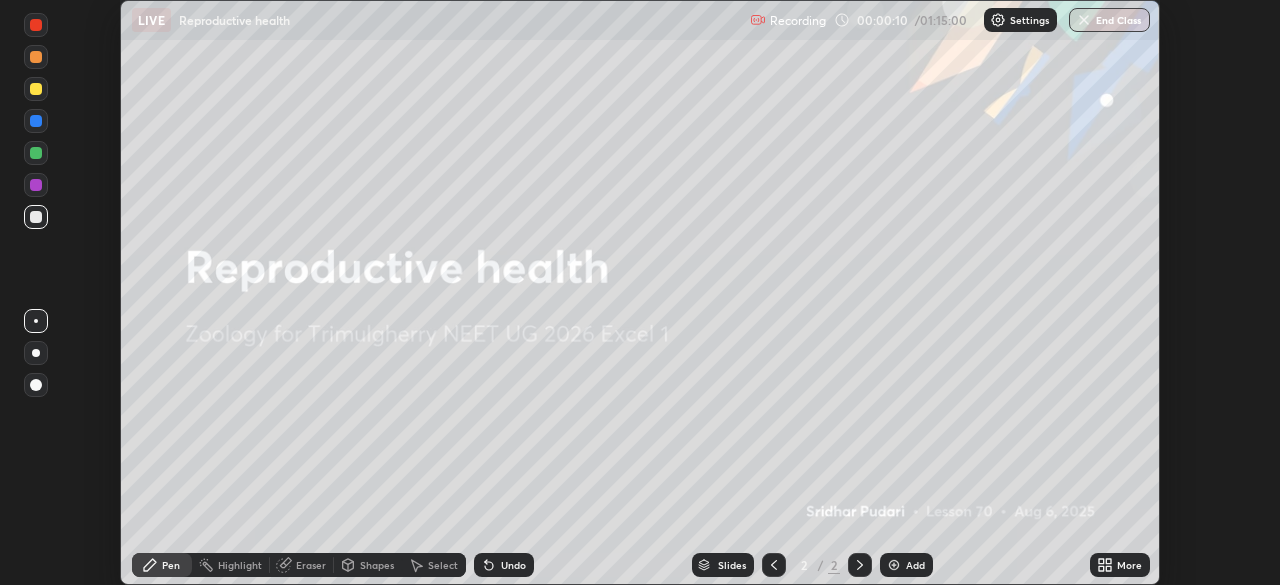 click 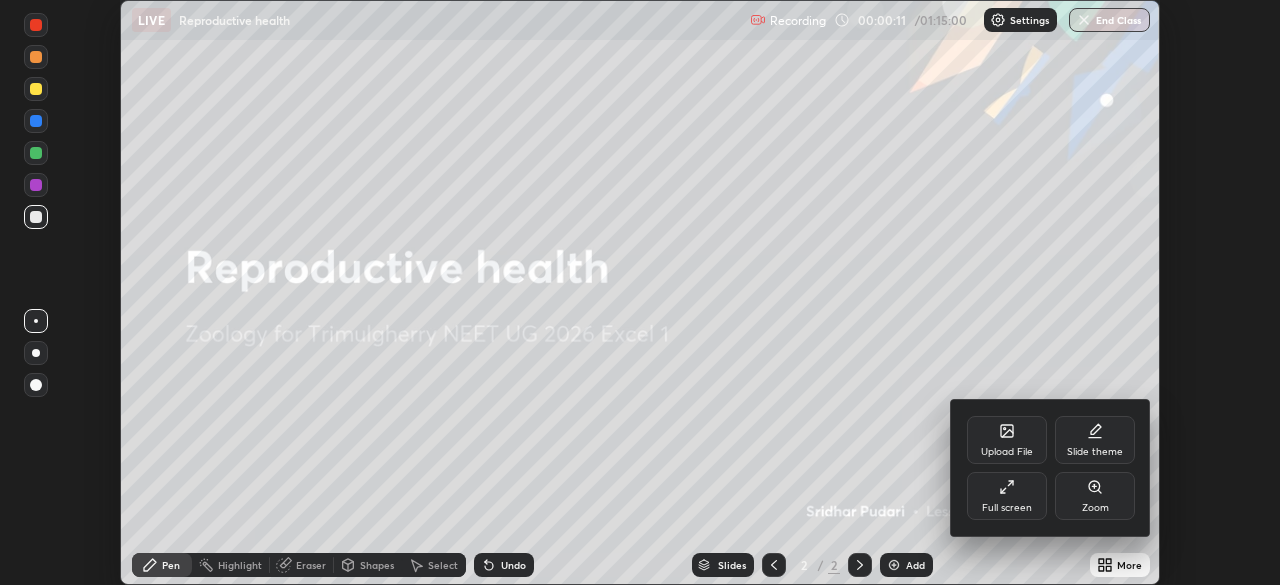 click on "Full screen" at bounding box center [1007, 496] 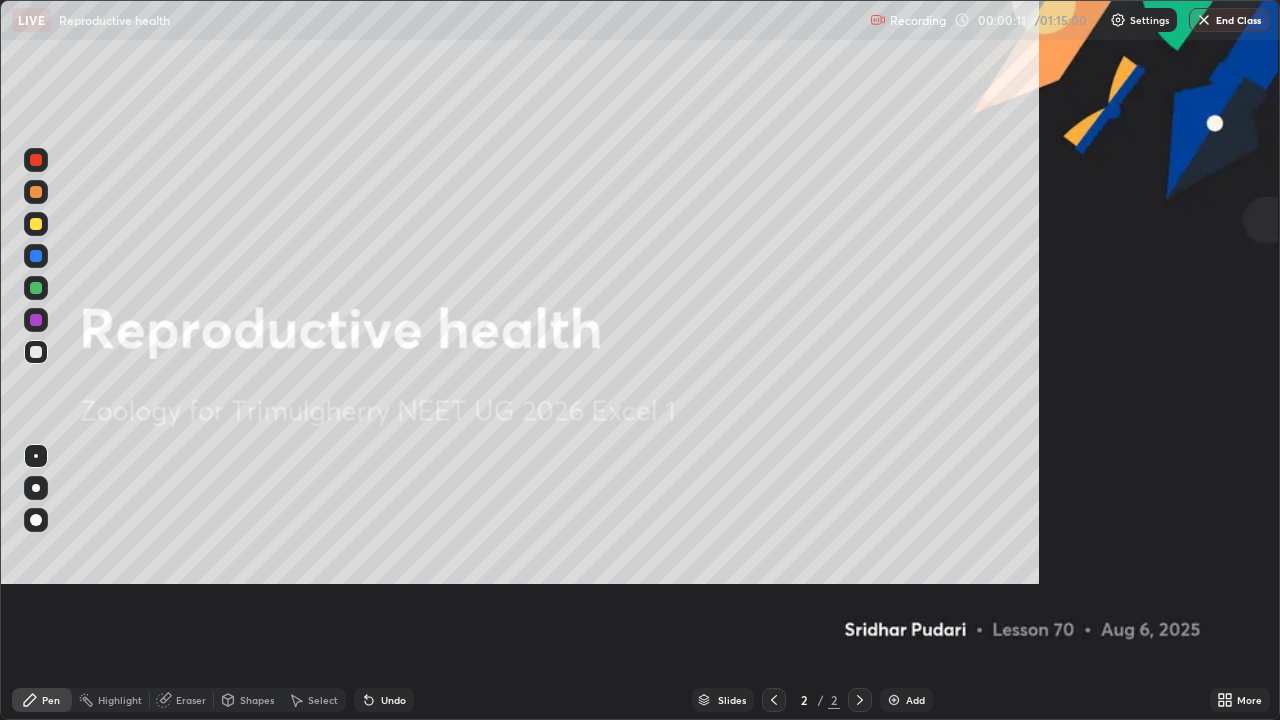 scroll, scrollTop: 99280, scrollLeft: 98720, axis: both 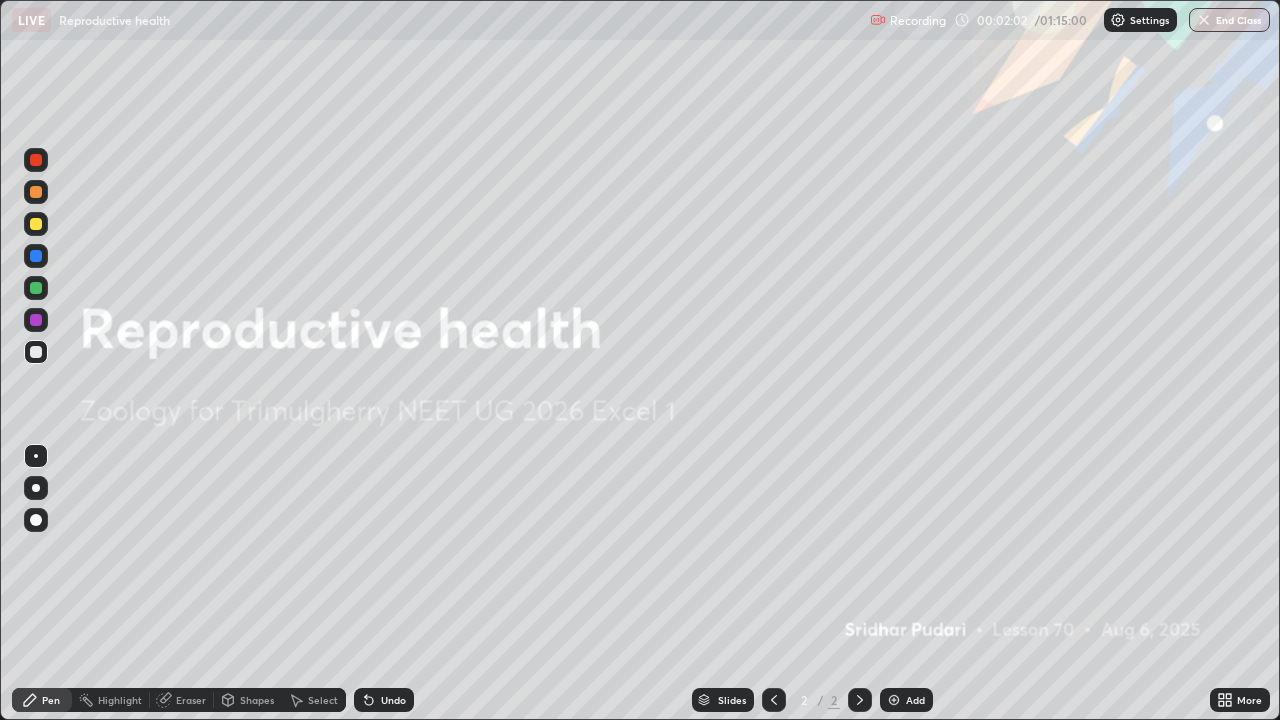 click on "Add" at bounding box center (906, 700) 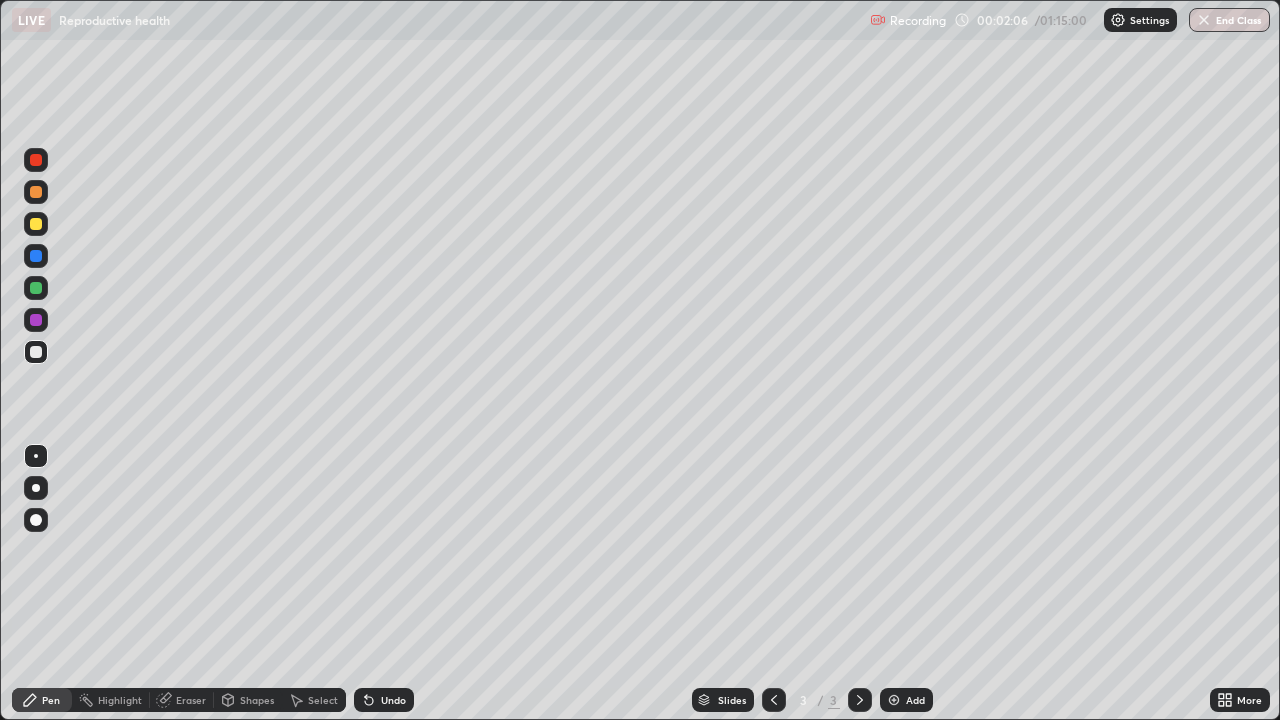 click at bounding box center (36, 224) 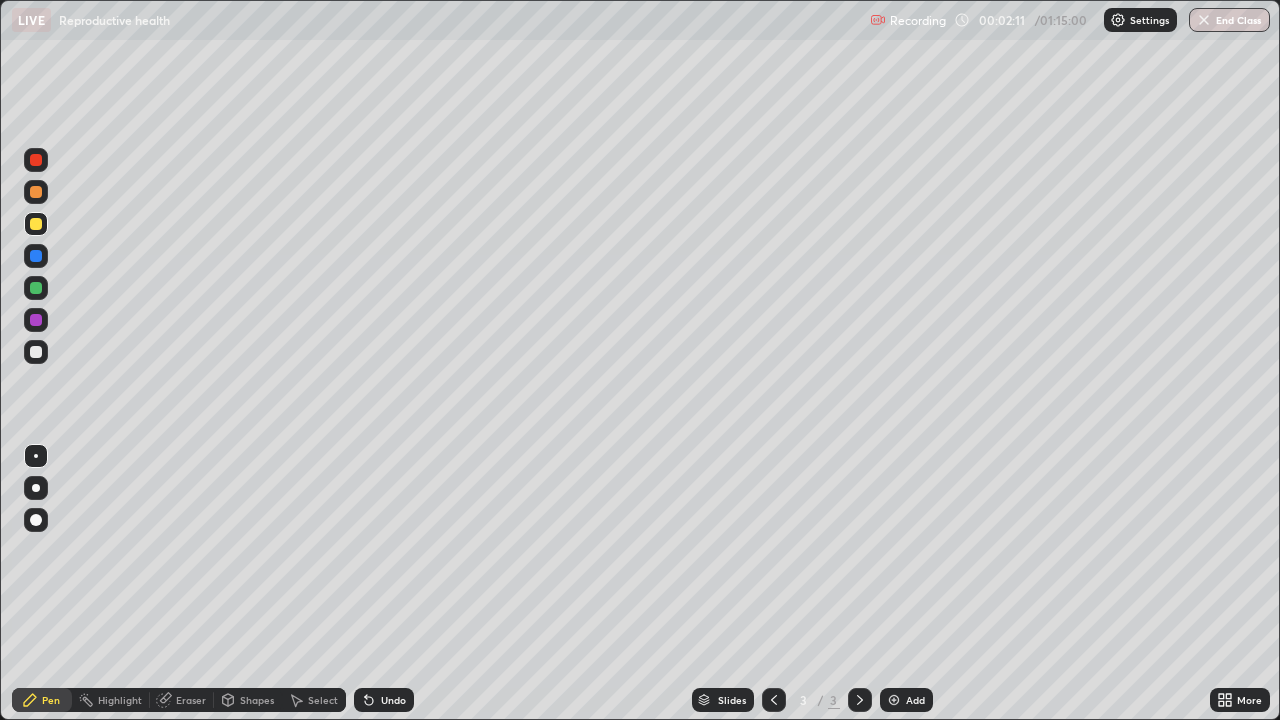 click at bounding box center [36, 488] 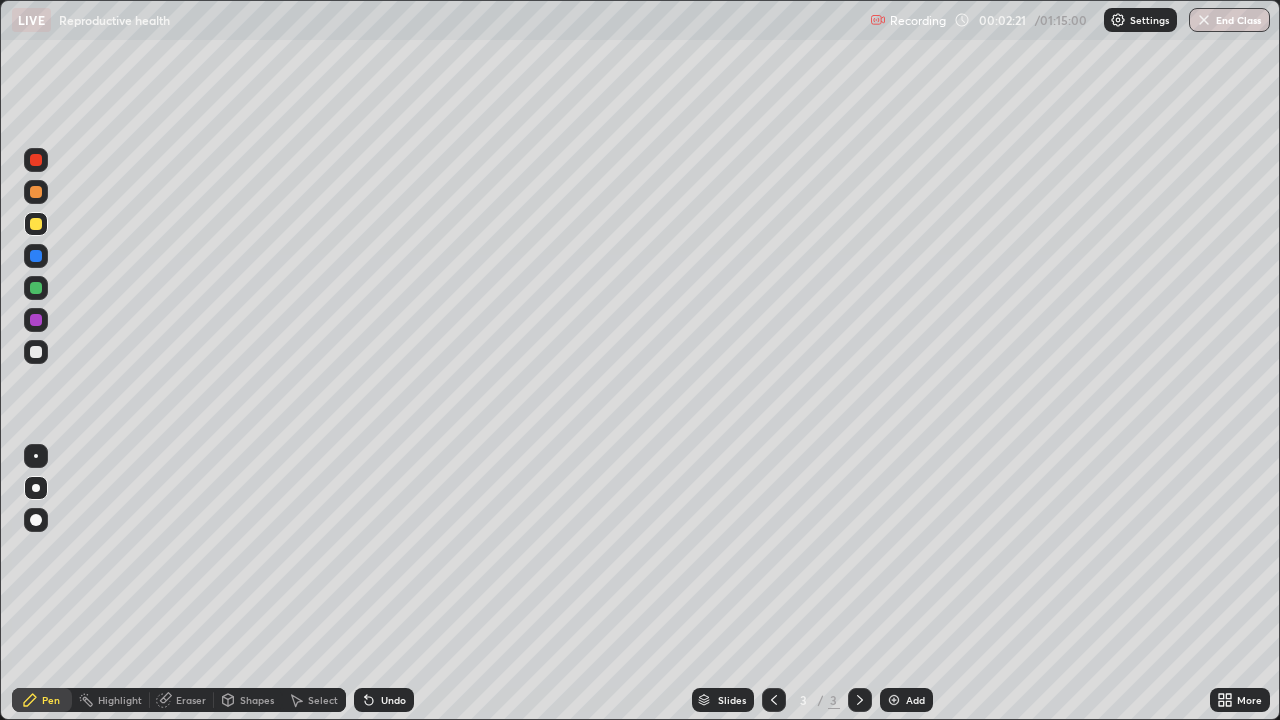 click at bounding box center (36, 352) 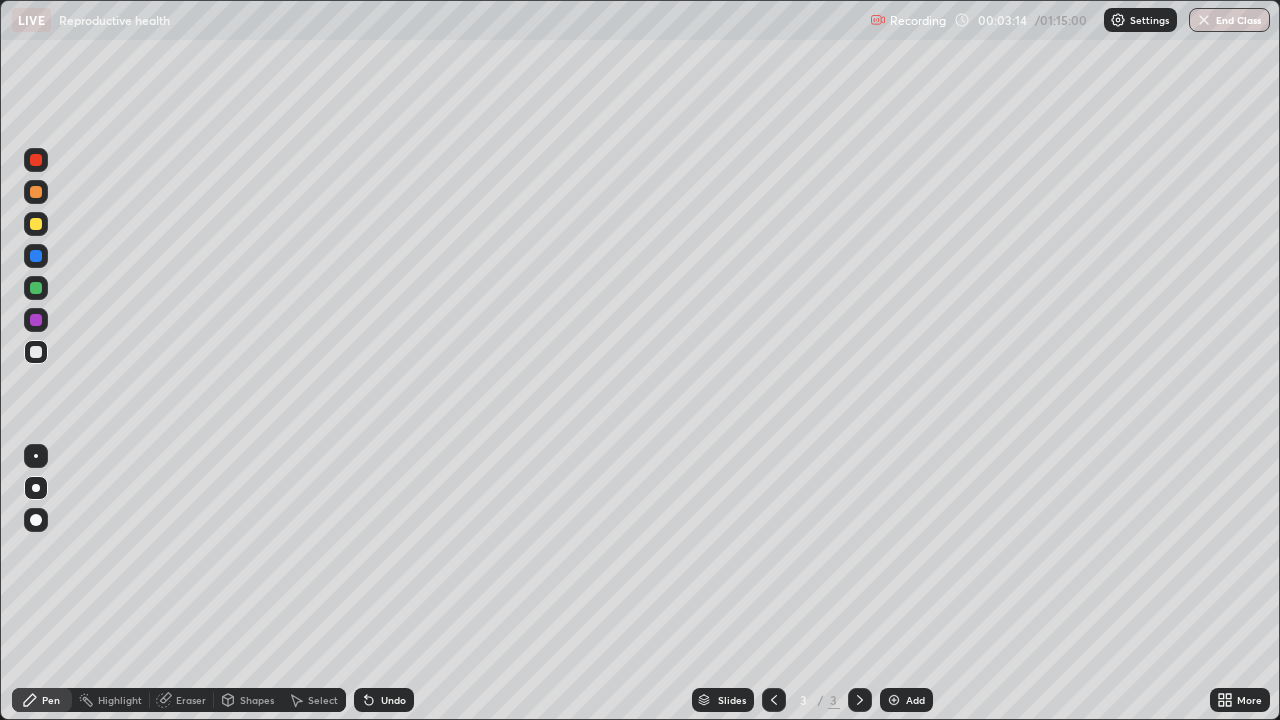 click on "Undo" at bounding box center (393, 700) 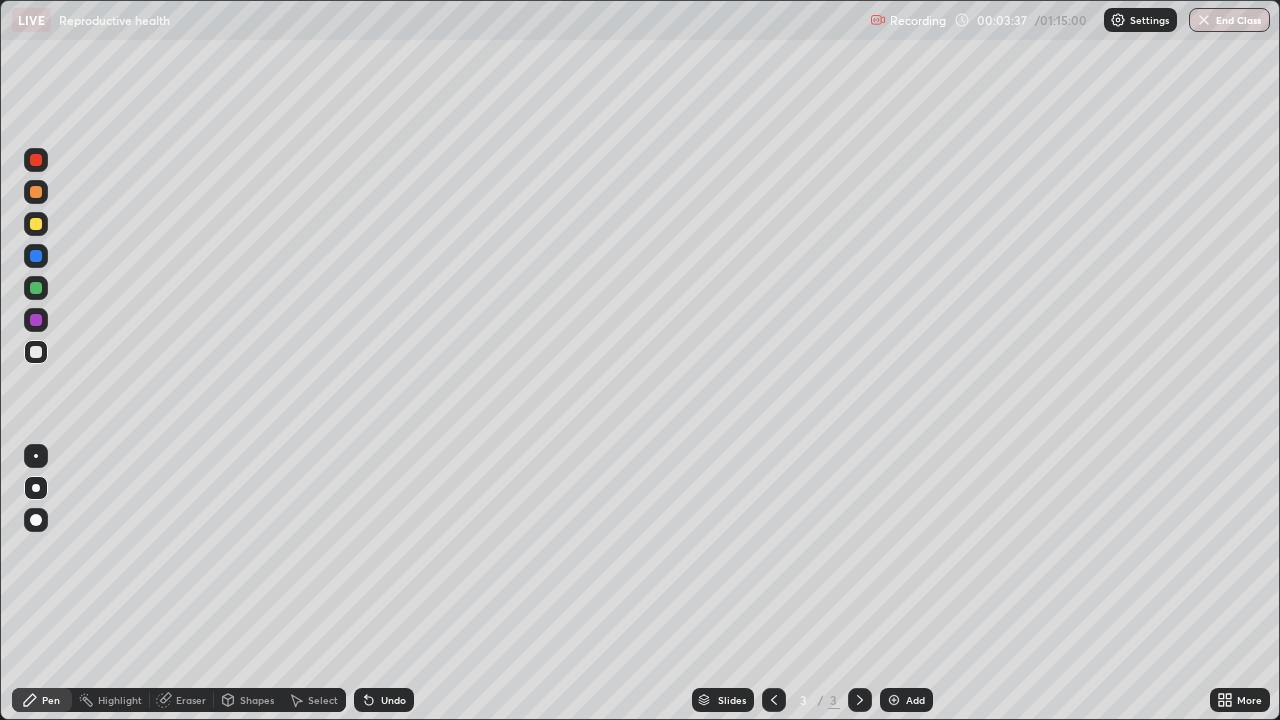 click at bounding box center [36, 224] 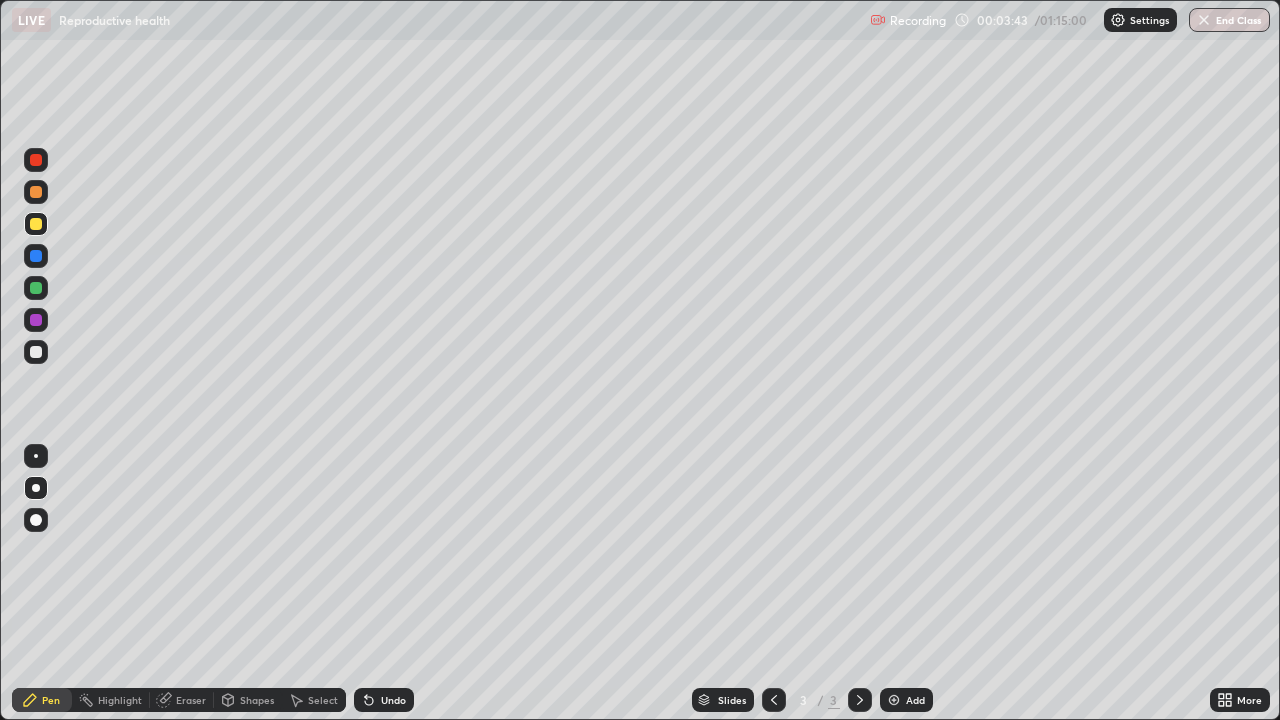 click at bounding box center (36, 352) 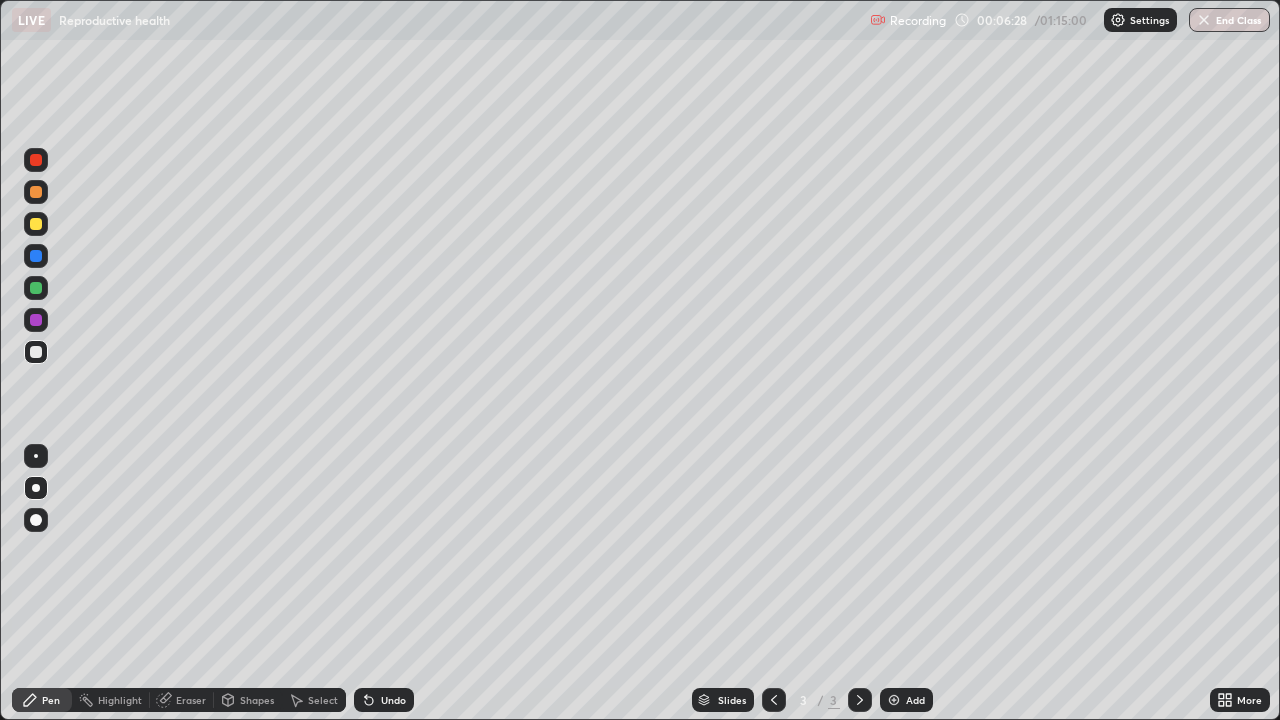 click at bounding box center (36, 192) 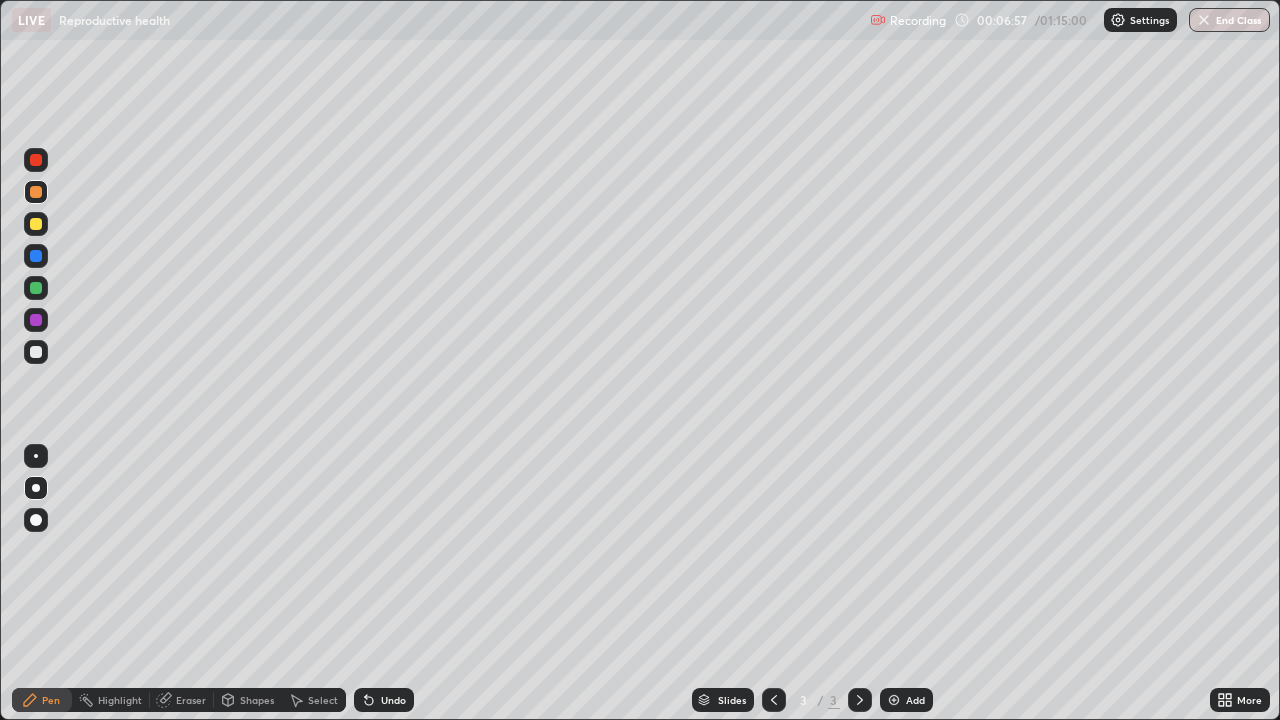 click at bounding box center [36, 224] 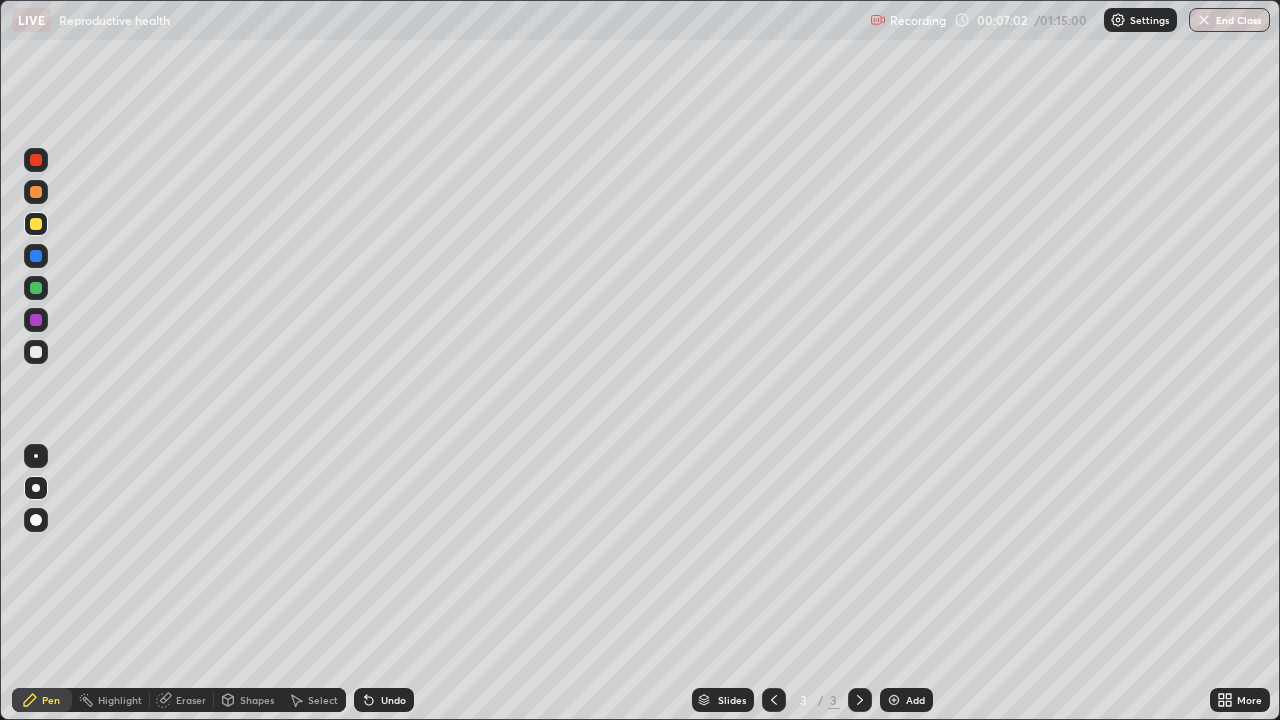 click at bounding box center [36, 352] 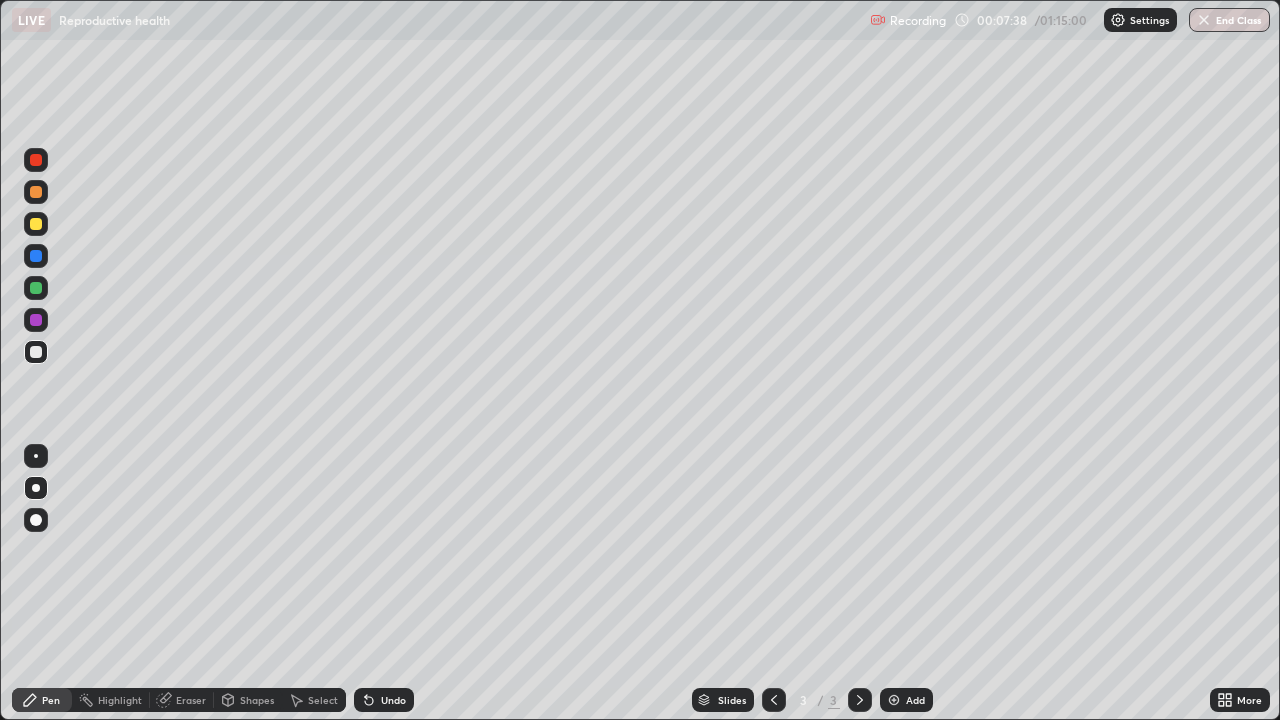 click at bounding box center (36, 224) 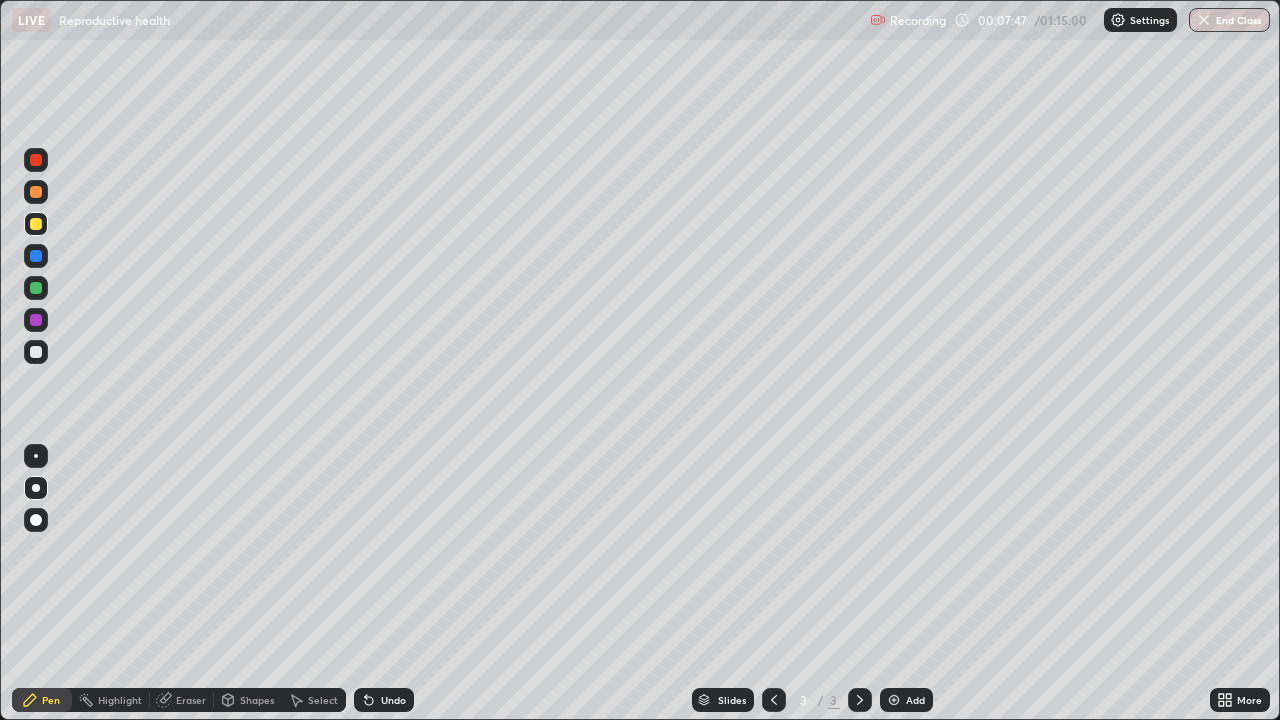click at bounding box center [36, 352] 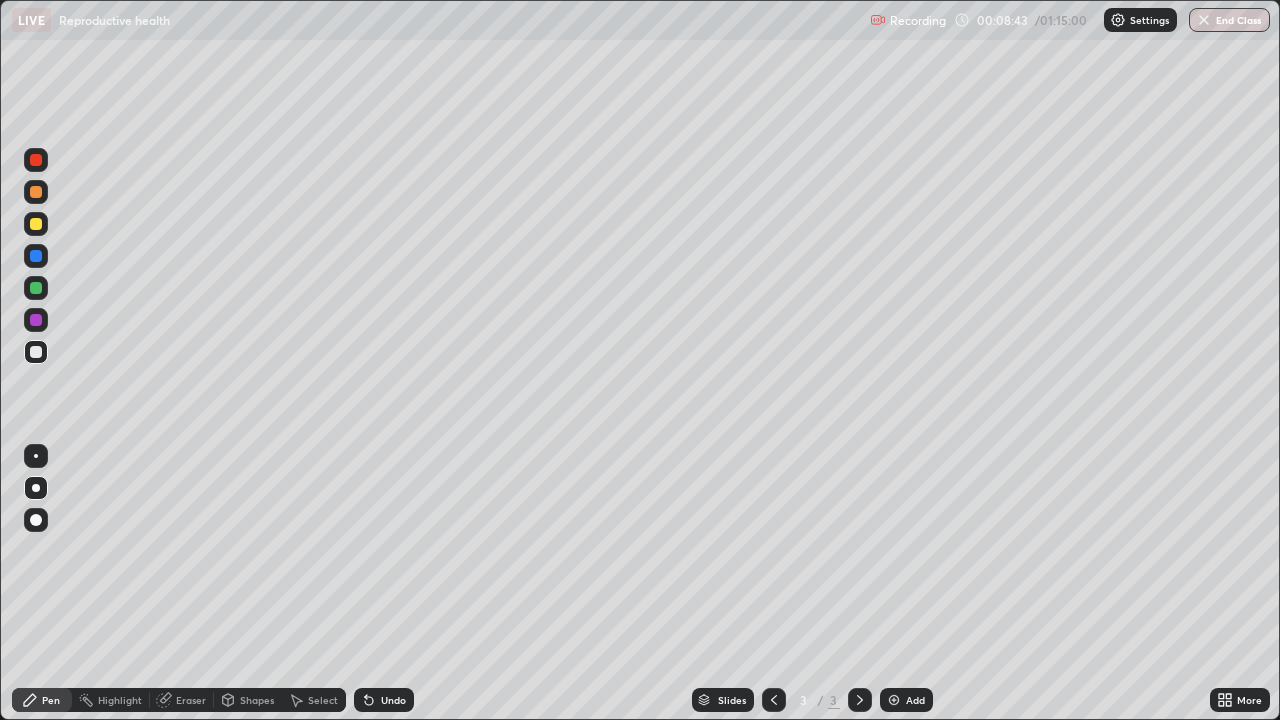 click on "Undo" at bounding box center [393, 700] 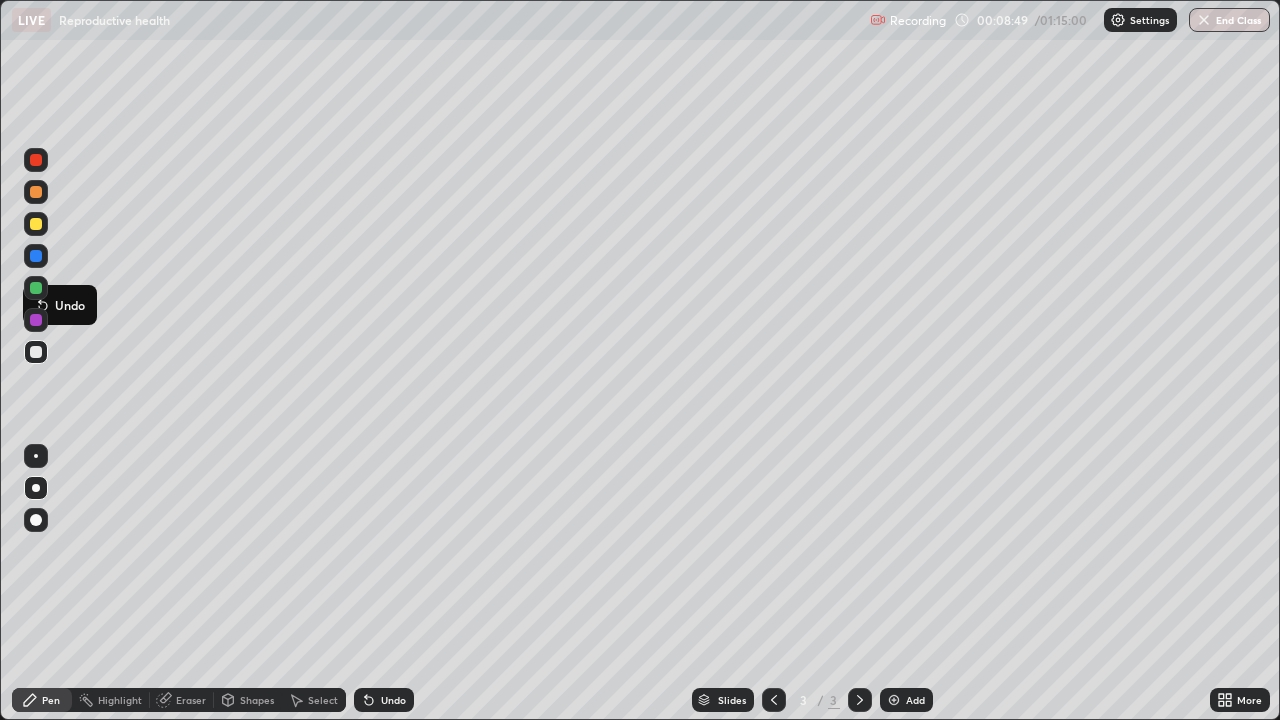 click at bounding box center [36, 224] 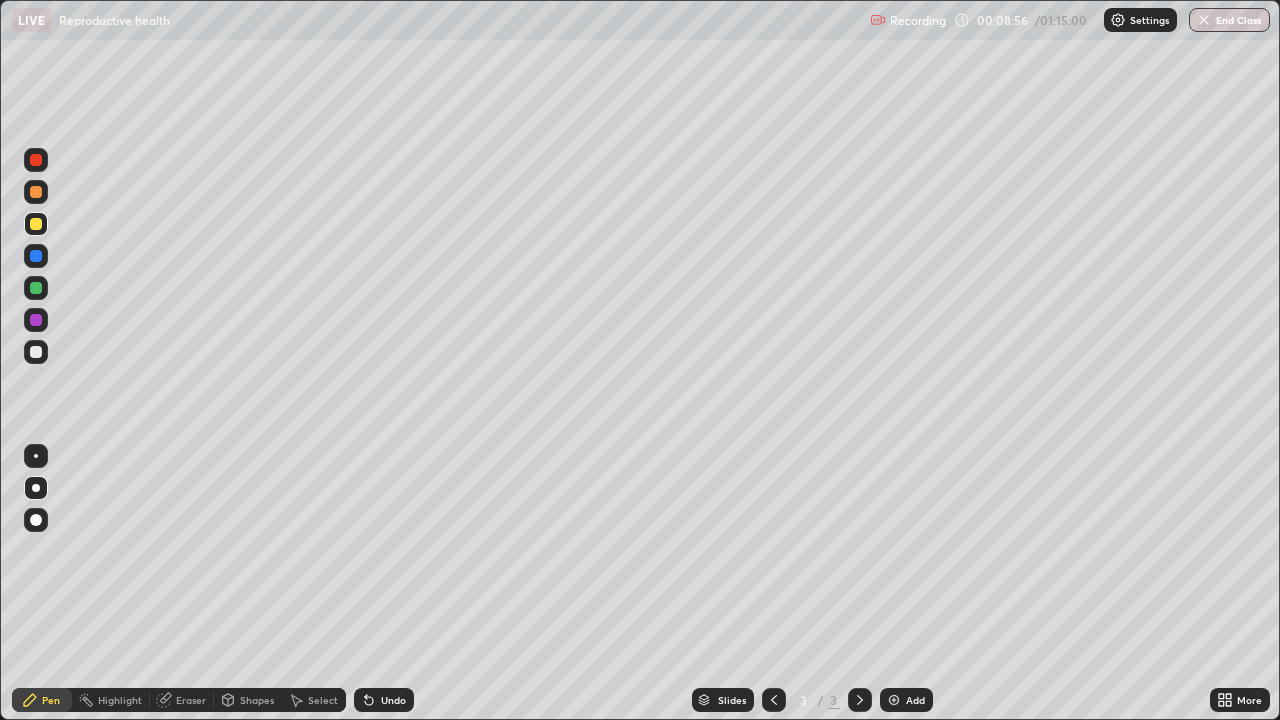 click at bounding box center (36, 352) 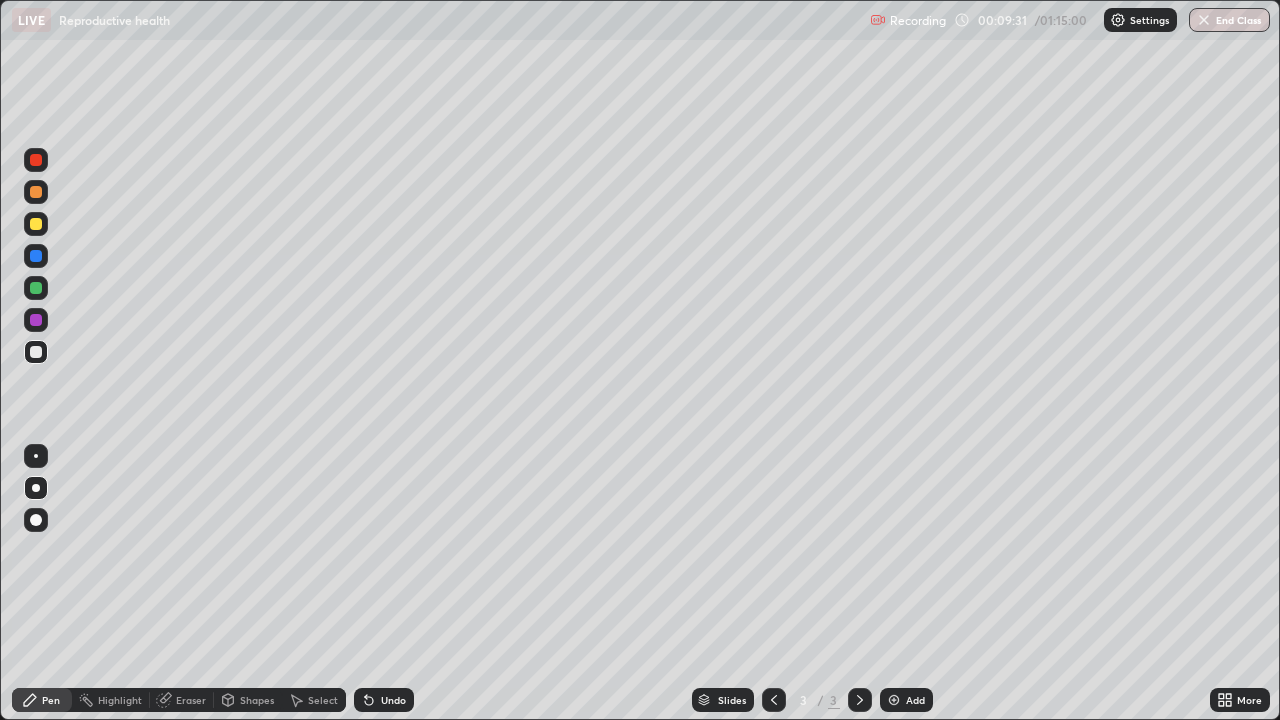 click at bounding box center [36, 224] 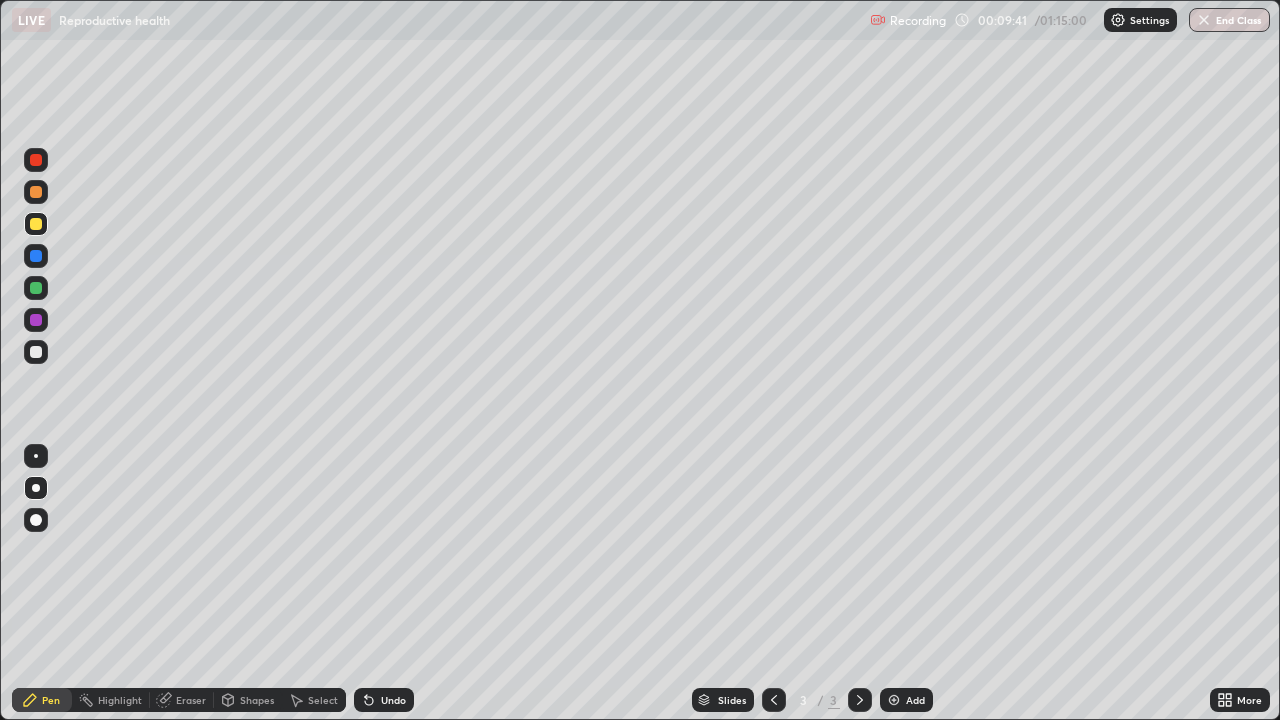 click at bounding box center [36, 352] 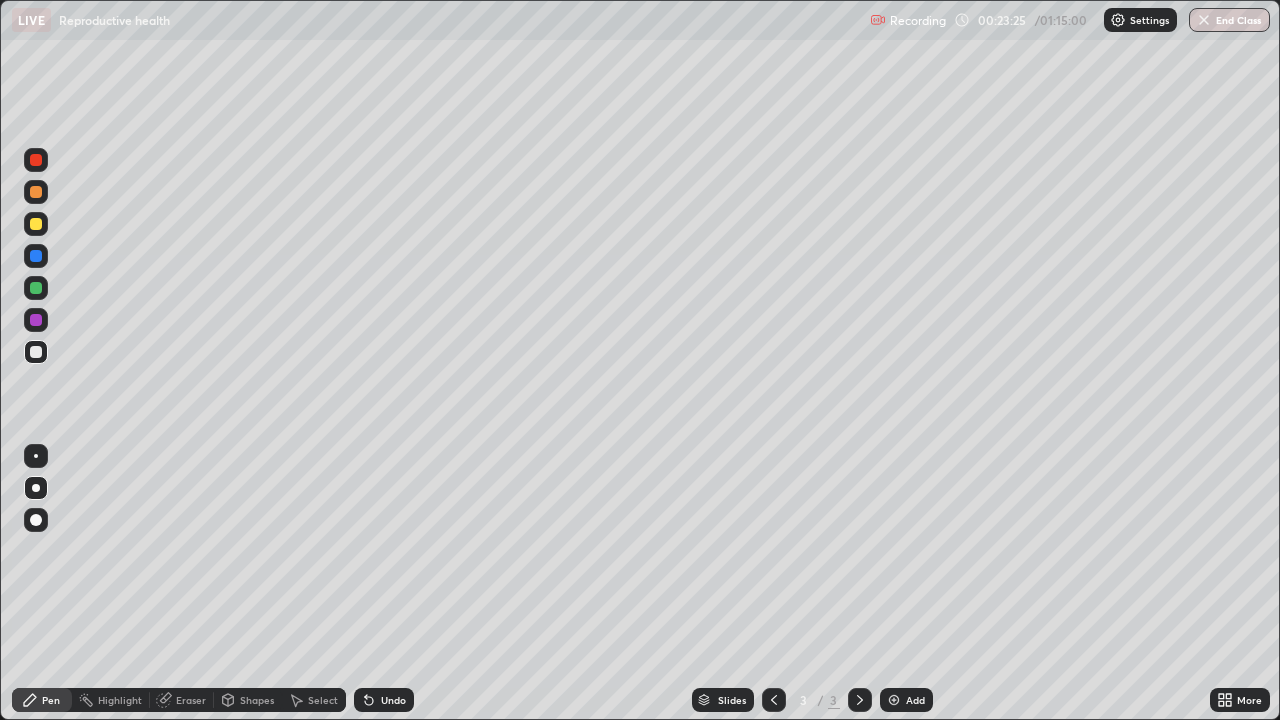 click on "Add" at bounding box center (906, 700) 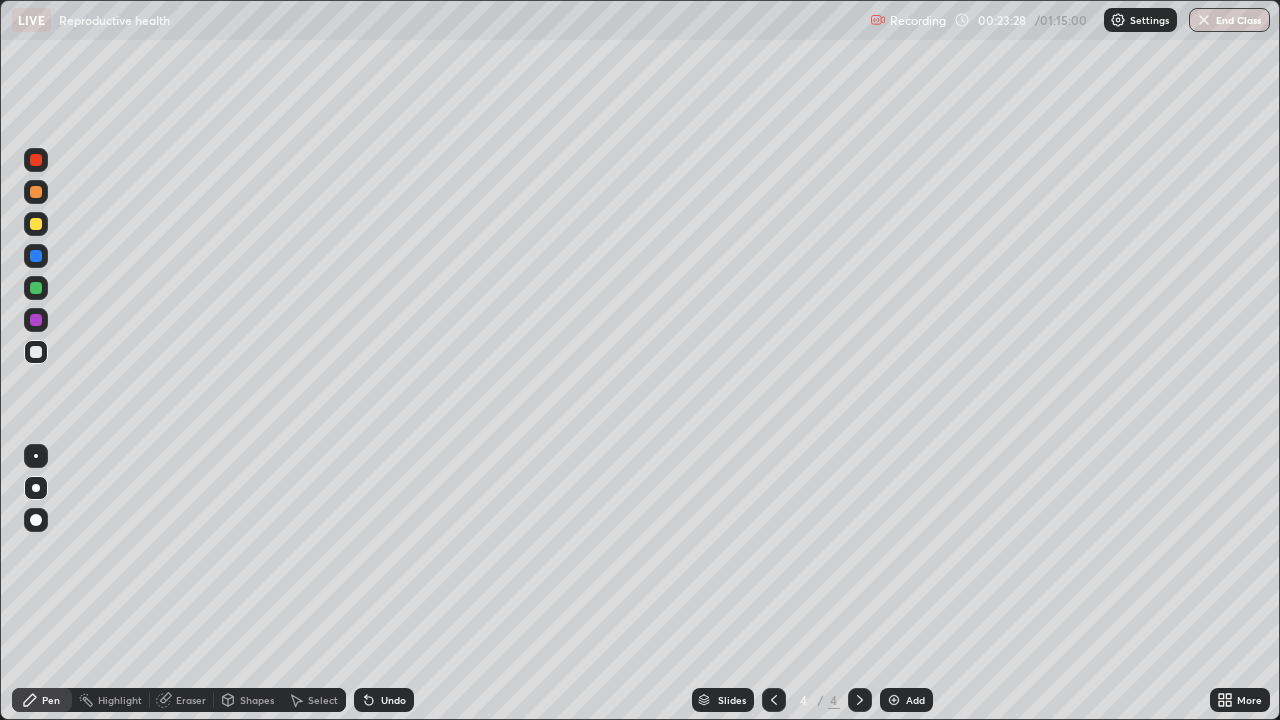 click at bounding box center (36, 352) 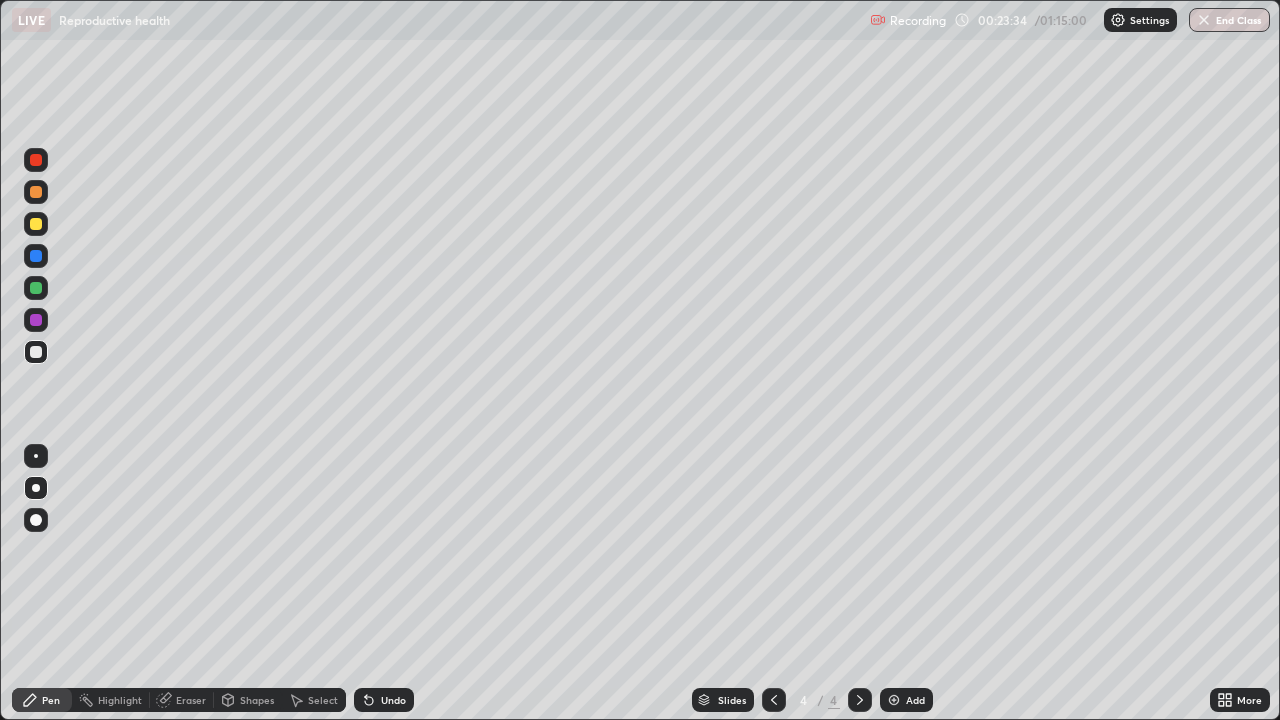 click at bounding box center [36, 224] 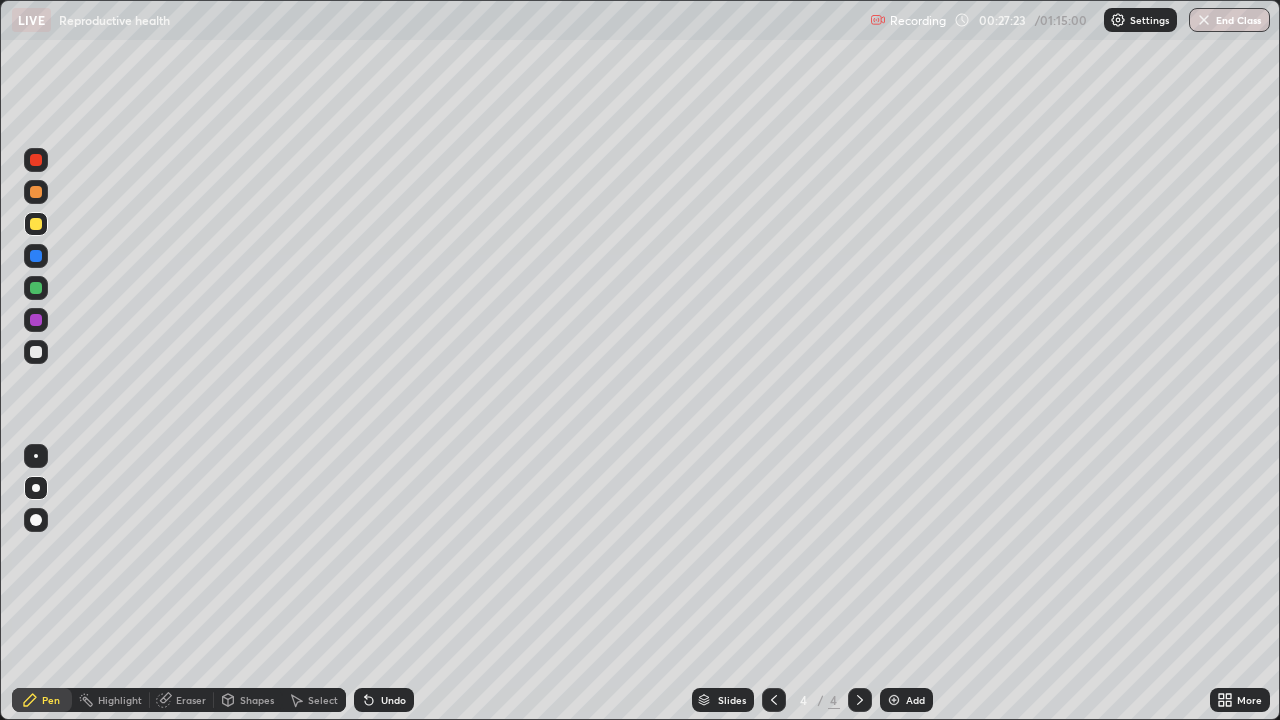 click at bounding box center [36, 352] 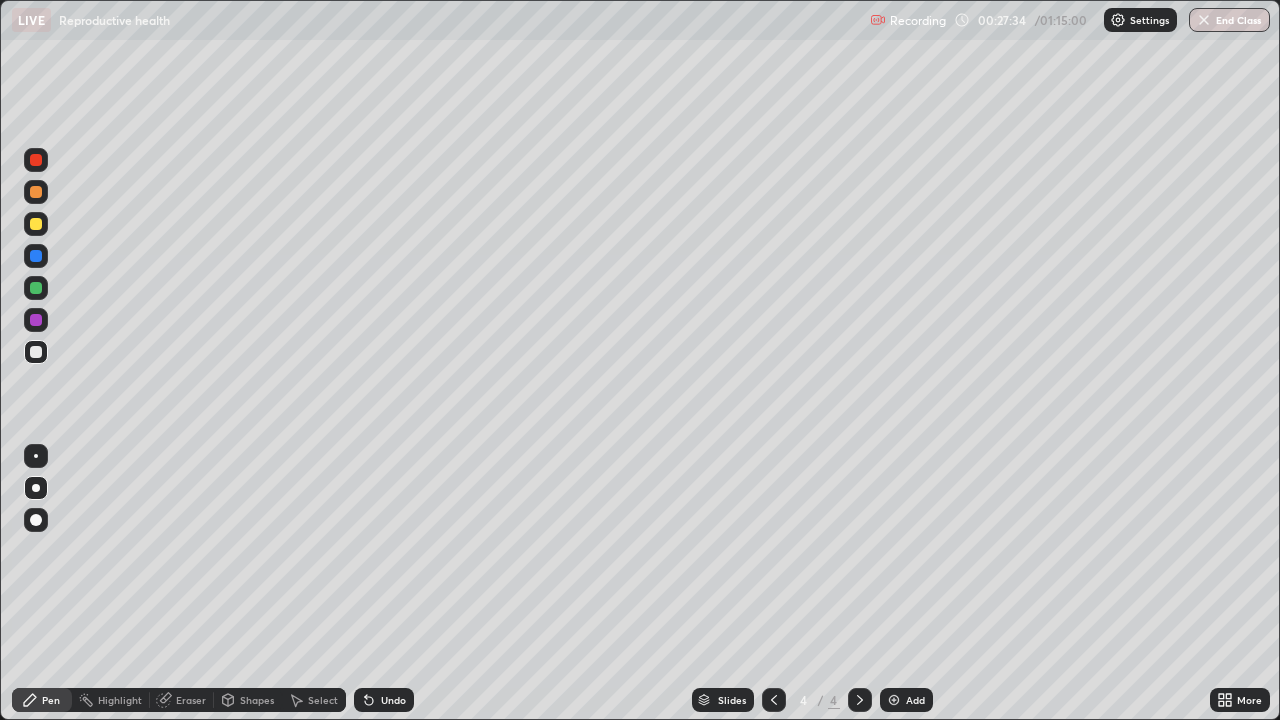 click at bounding box center [36, 224] 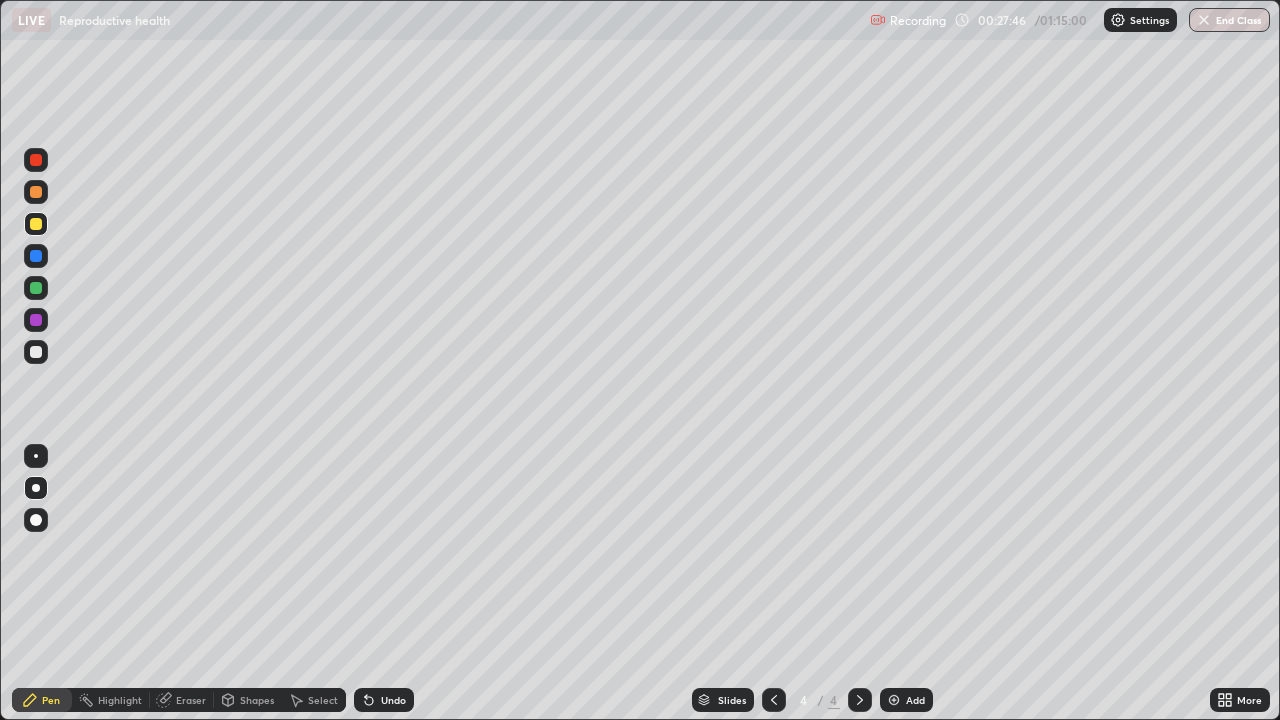 click at bounding box center (36, 352) 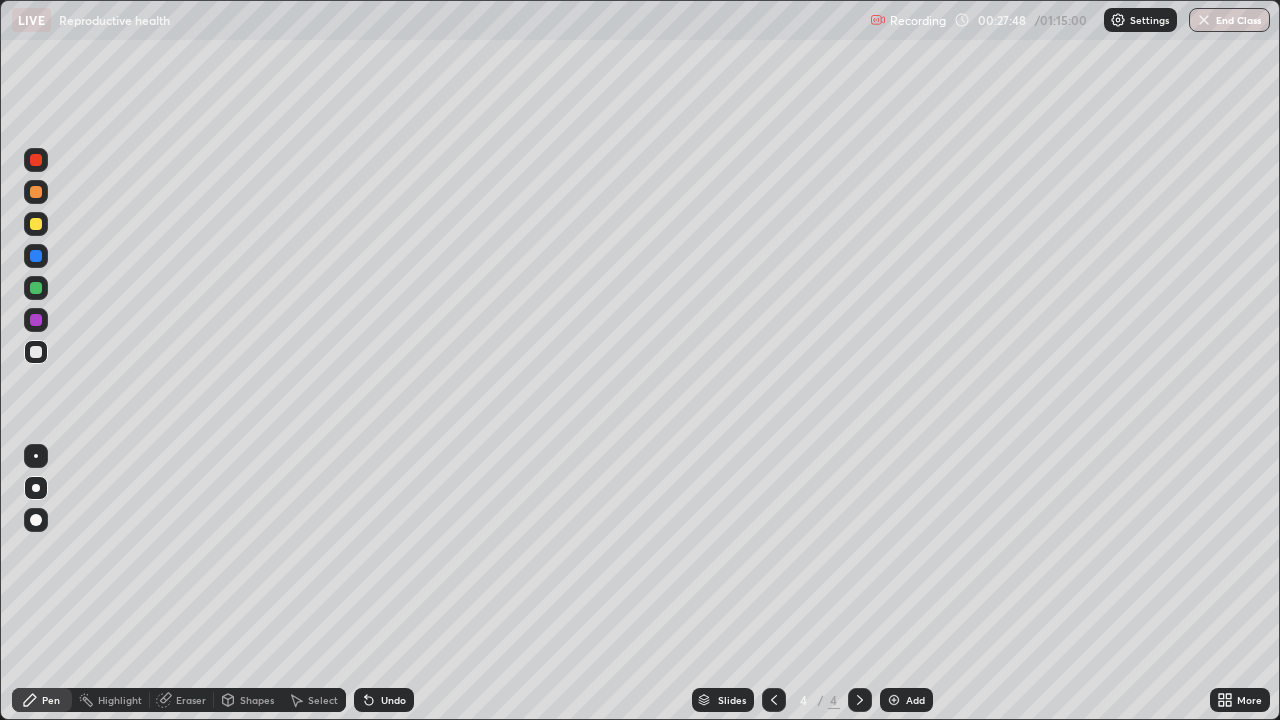 click at bounding box center (36, 256) 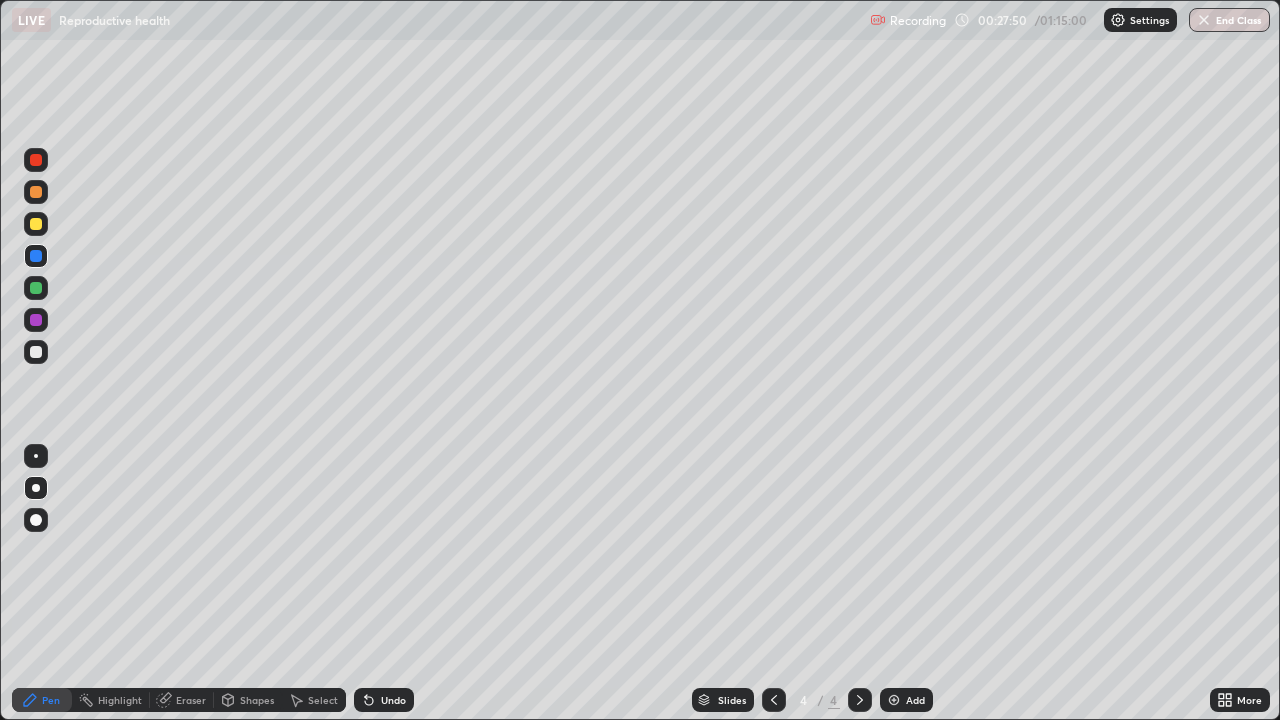 click at bounding box center [36, 352] 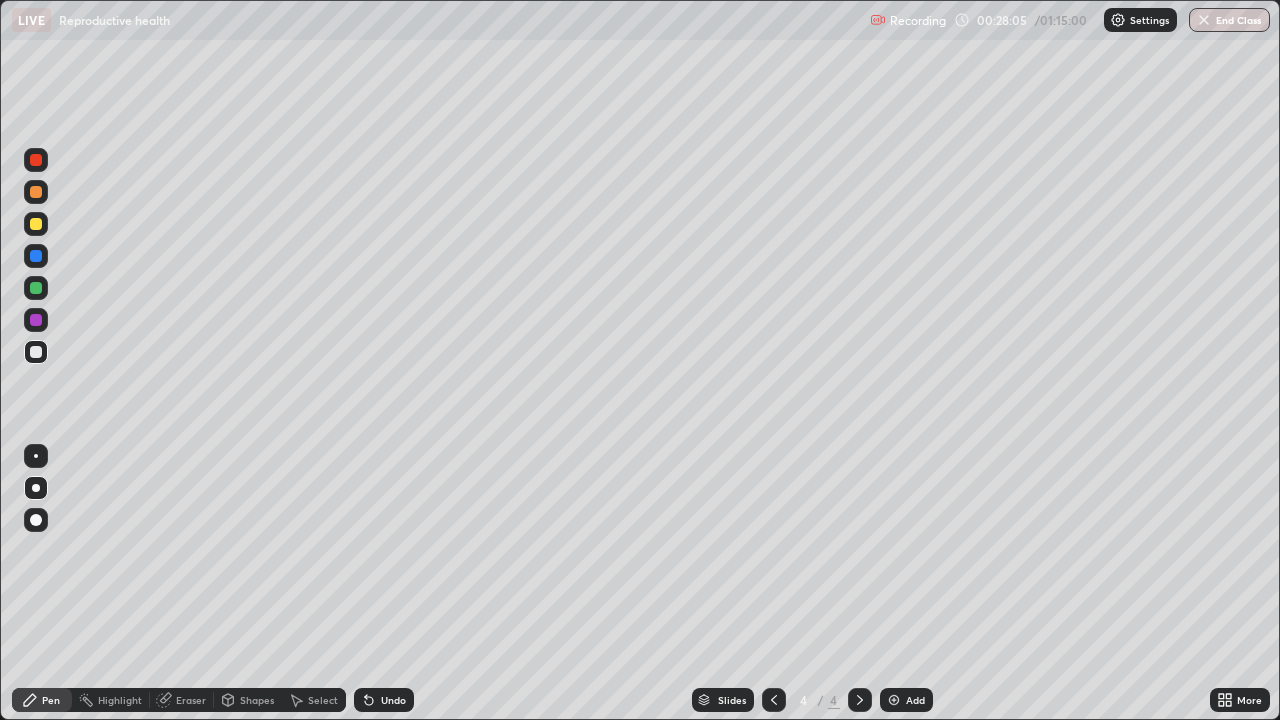 click at bounding box center [36, 256] 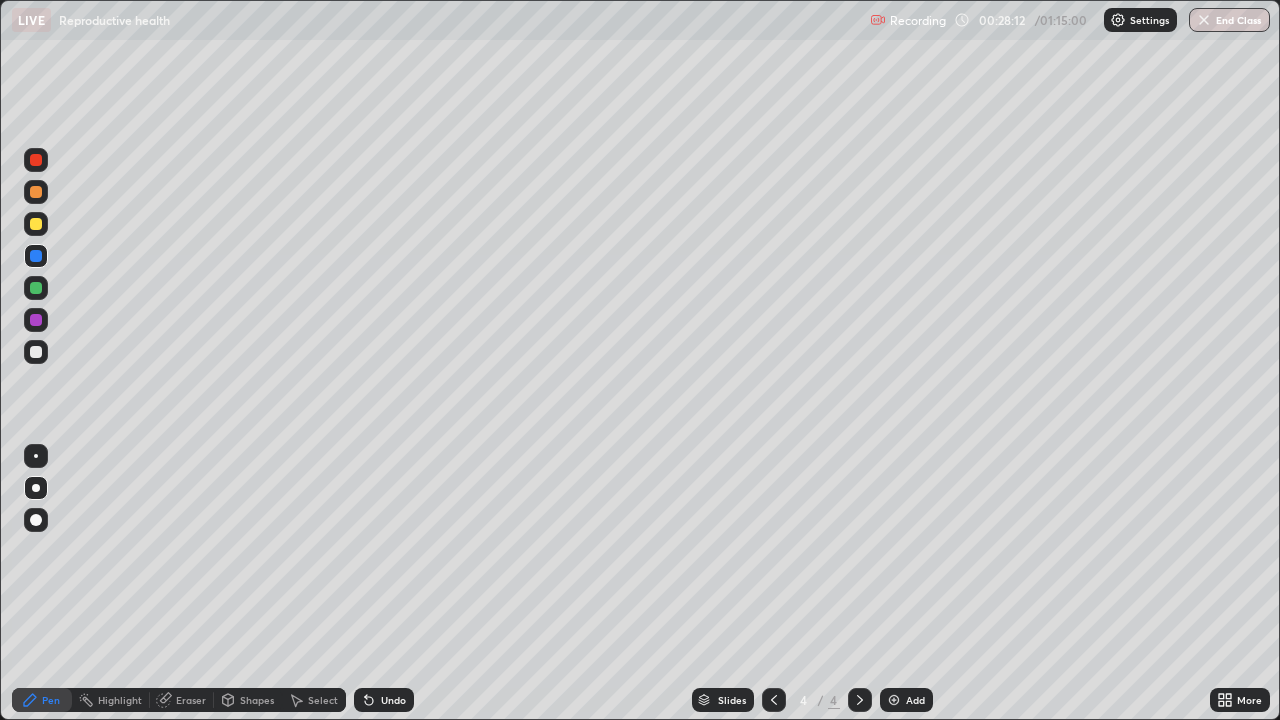 click at bounding box center (36, 352) 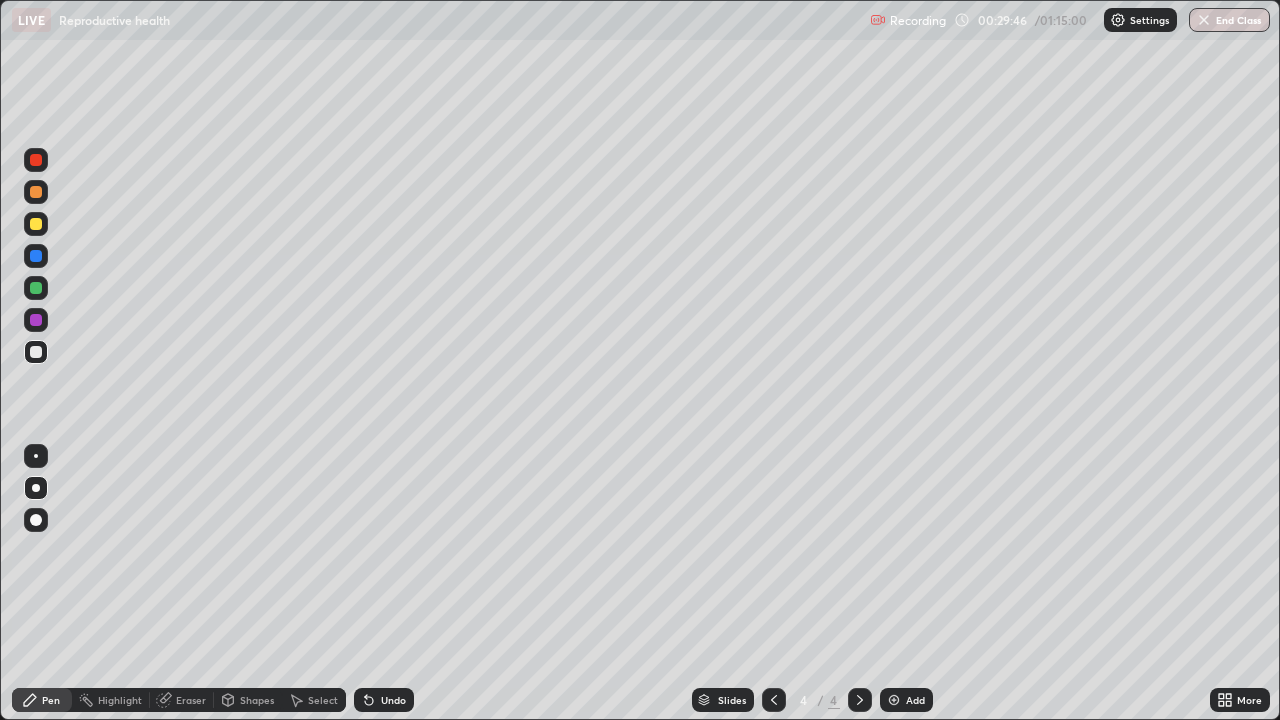 click at bounding box center [36, 256] 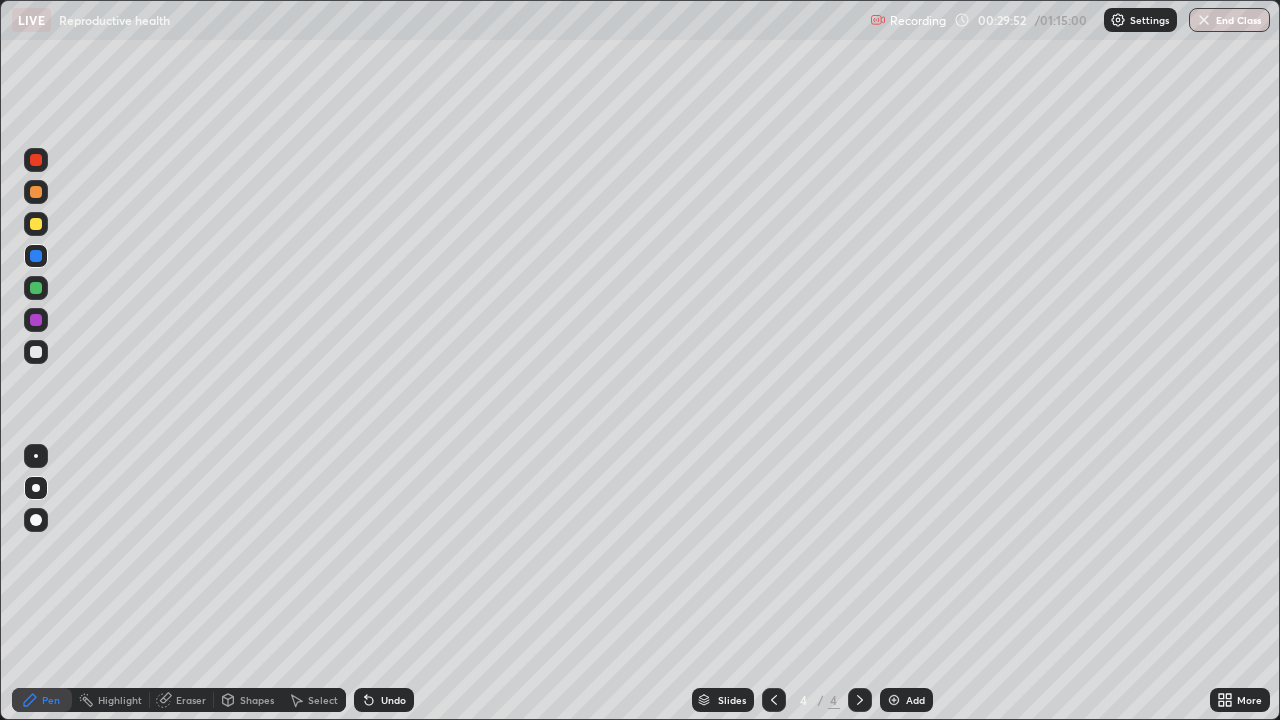 click at bounding box center (36, 352) 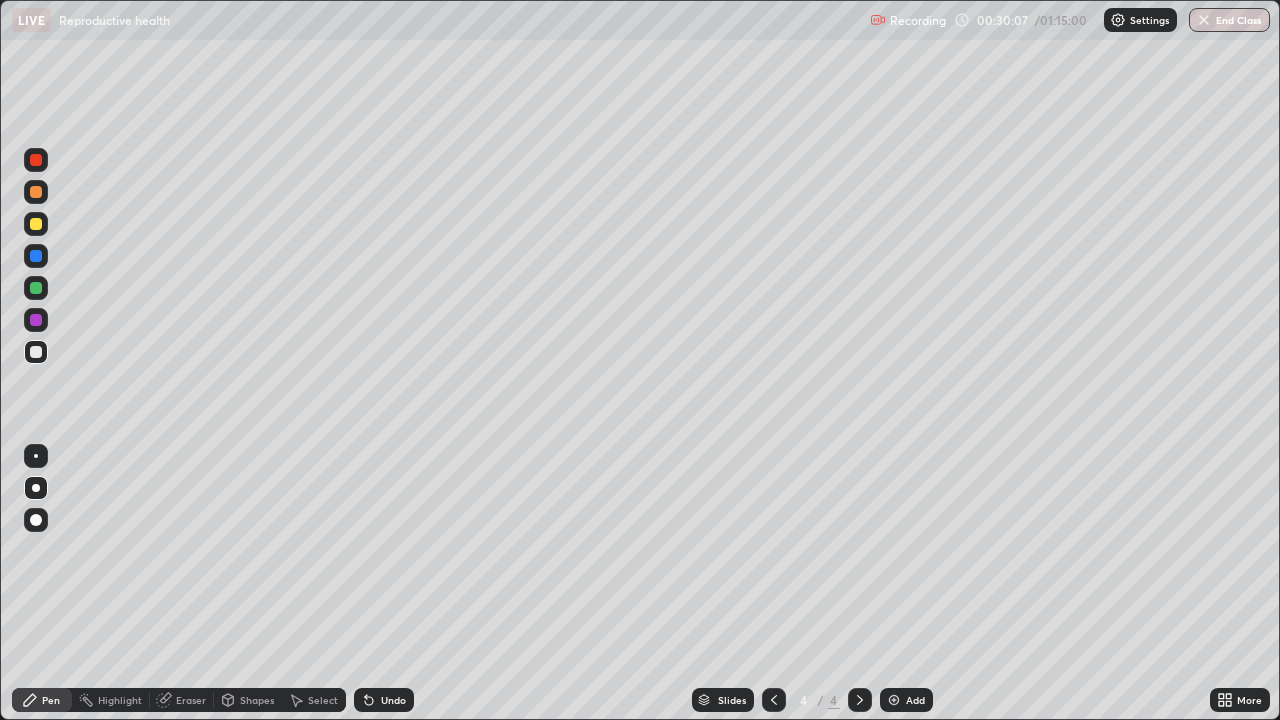 click at bounding box center (36, 256) 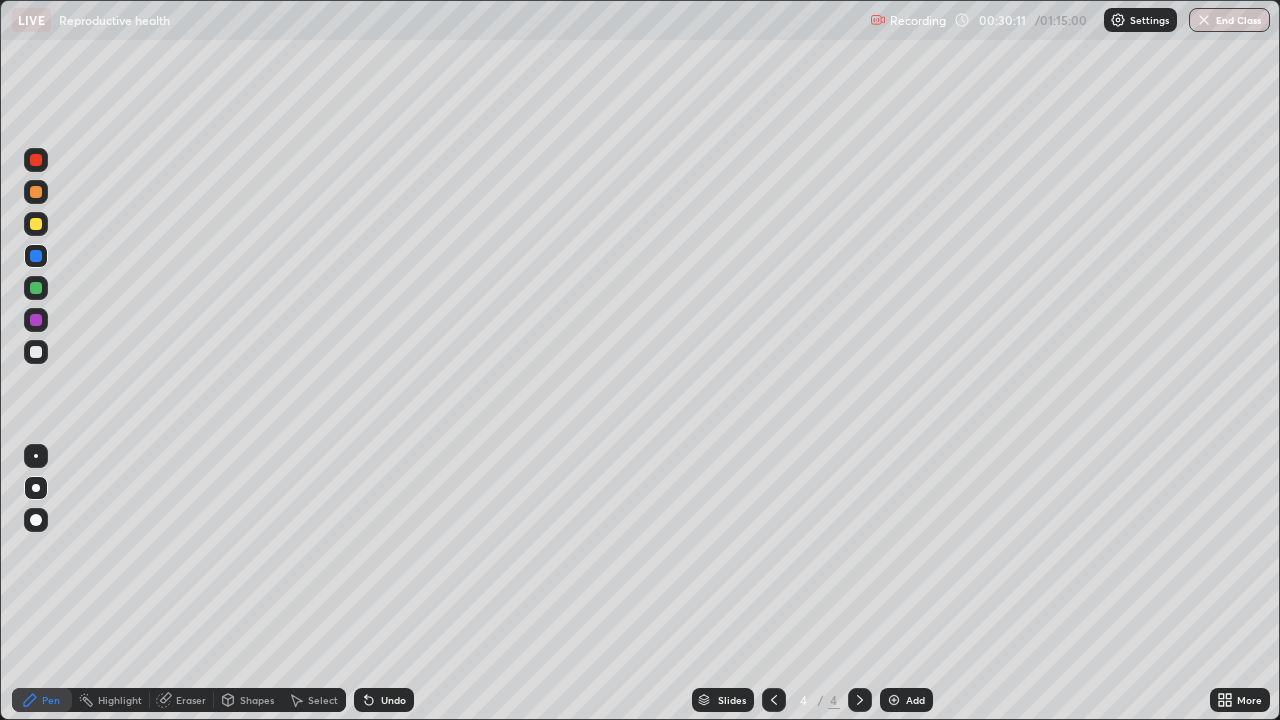 click at bounding box center [36, 352] 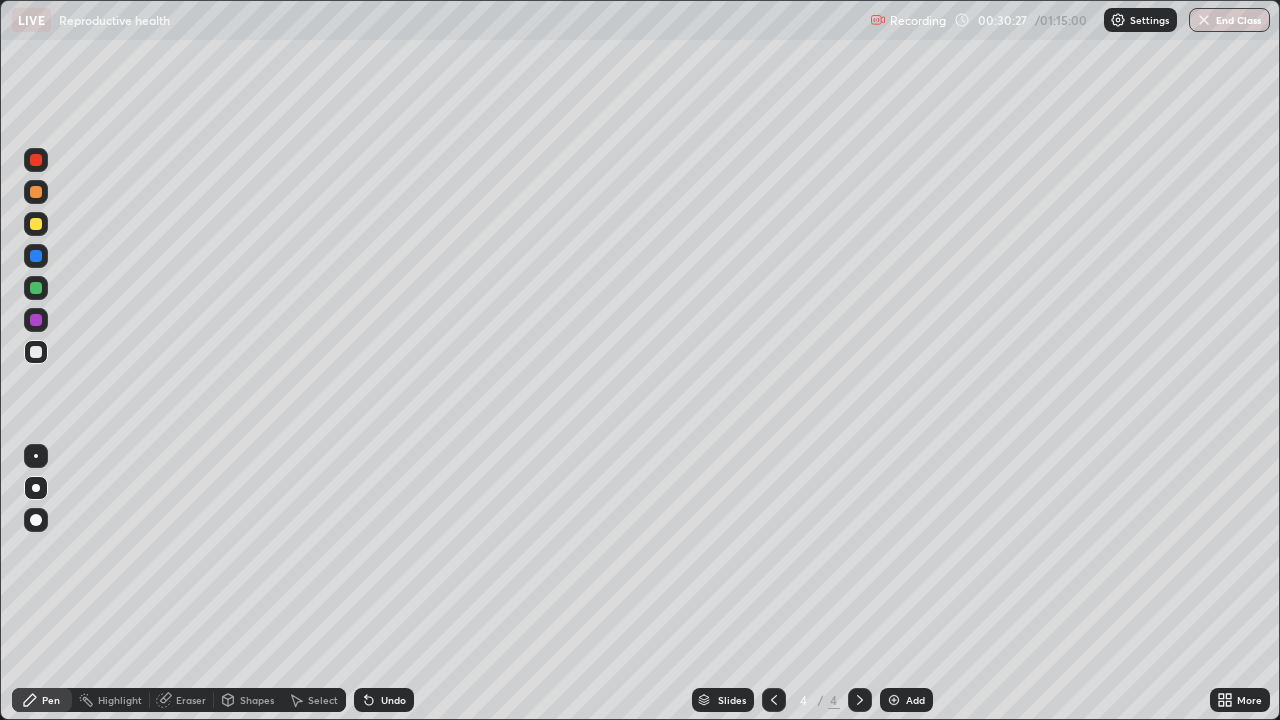 click at bounding box center (36, 224) 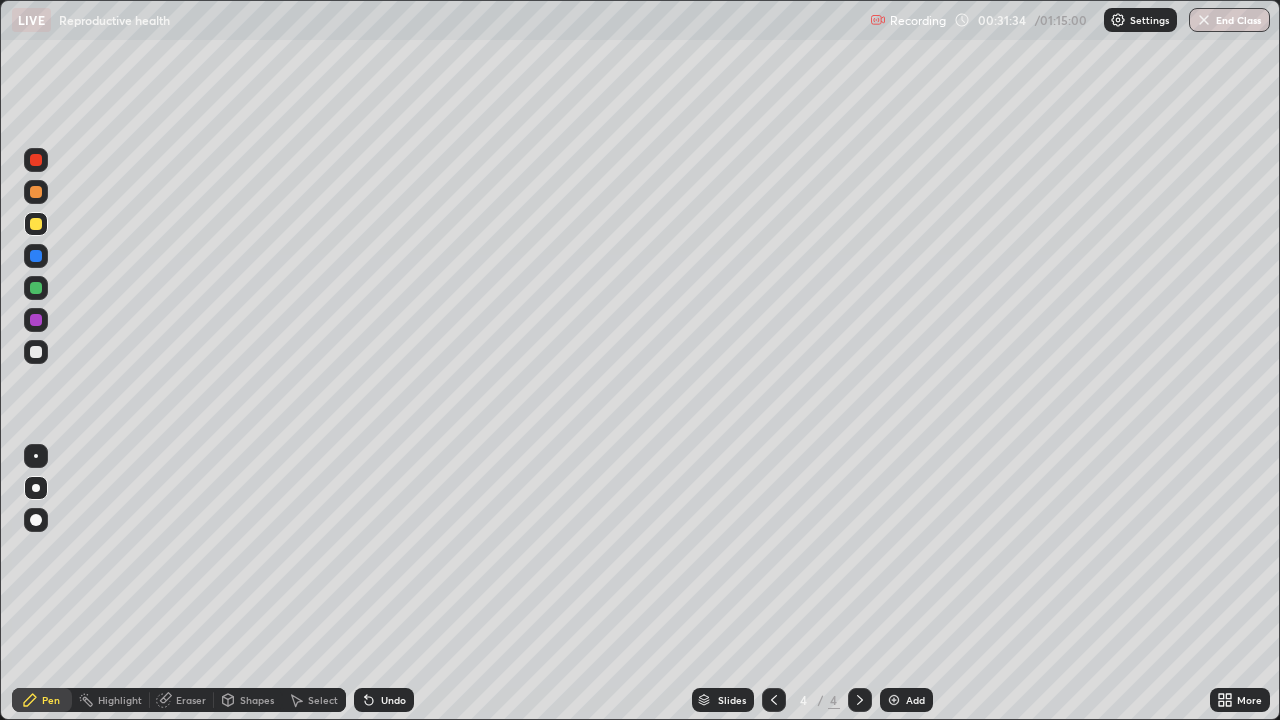 click on "Undo" at bounding box center [393, 700] 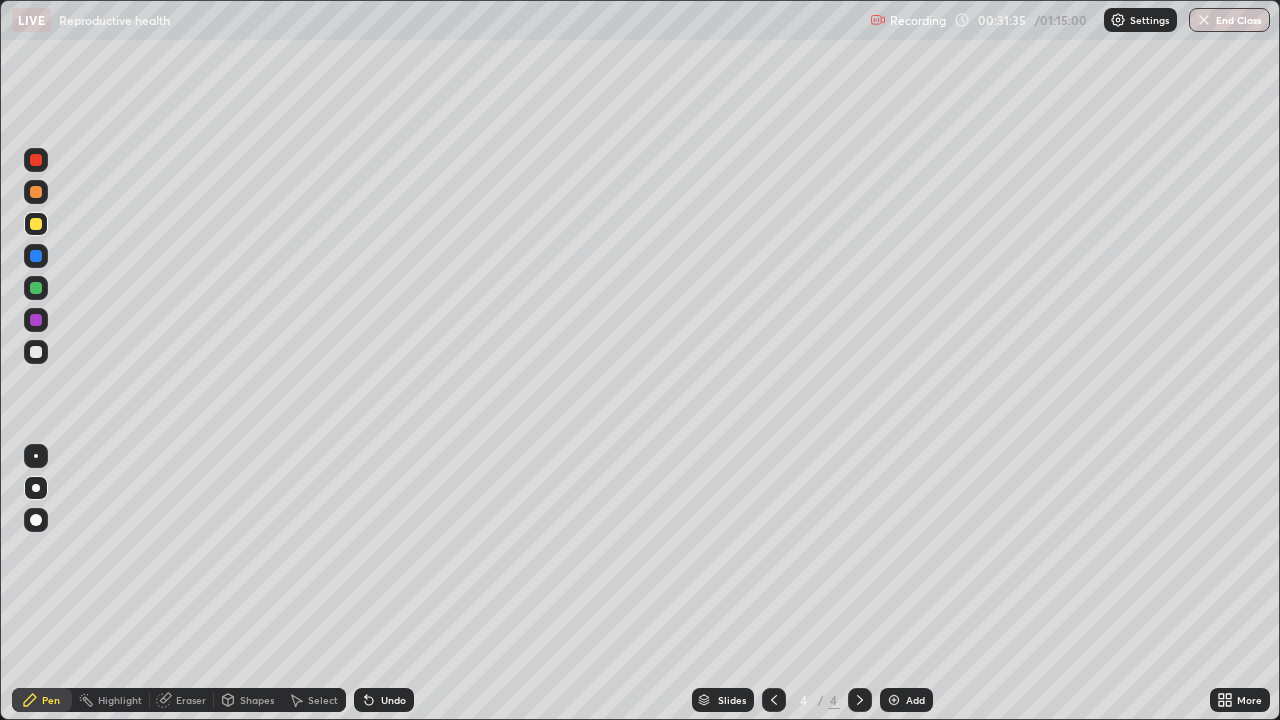 click on "Undo" at bounding box center (393, 700) 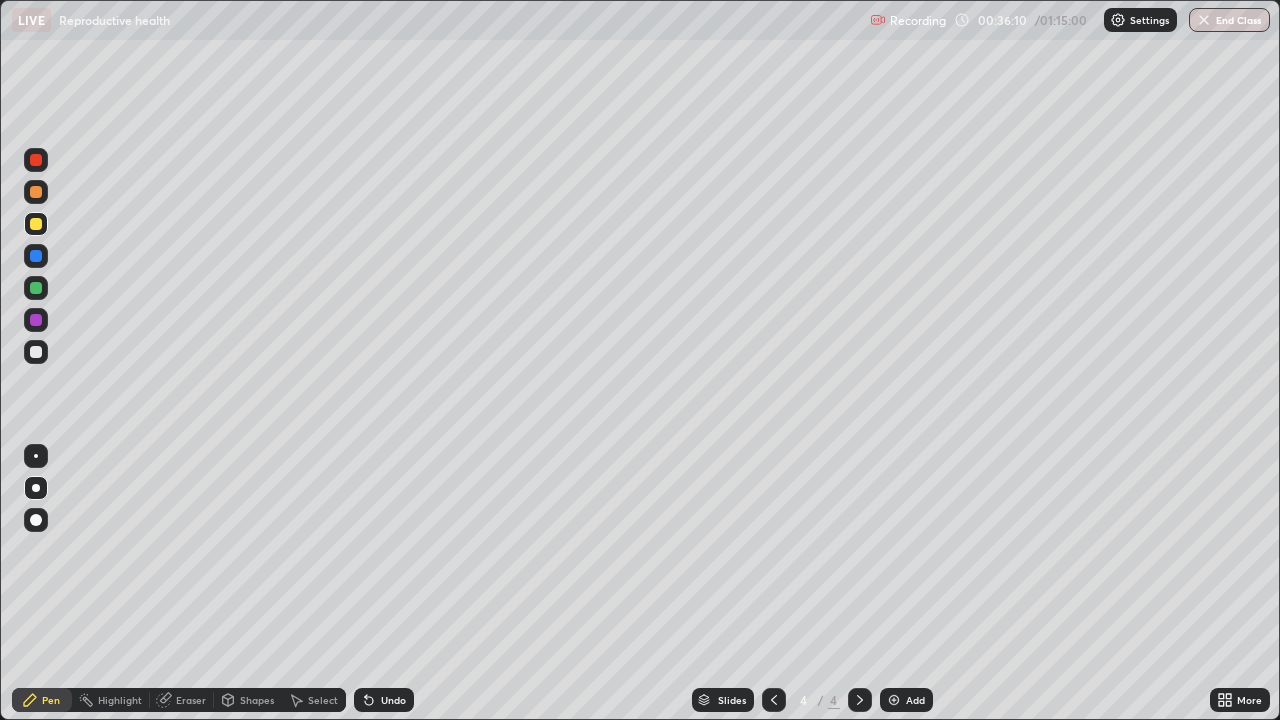 click at bounding box center (774, 700) 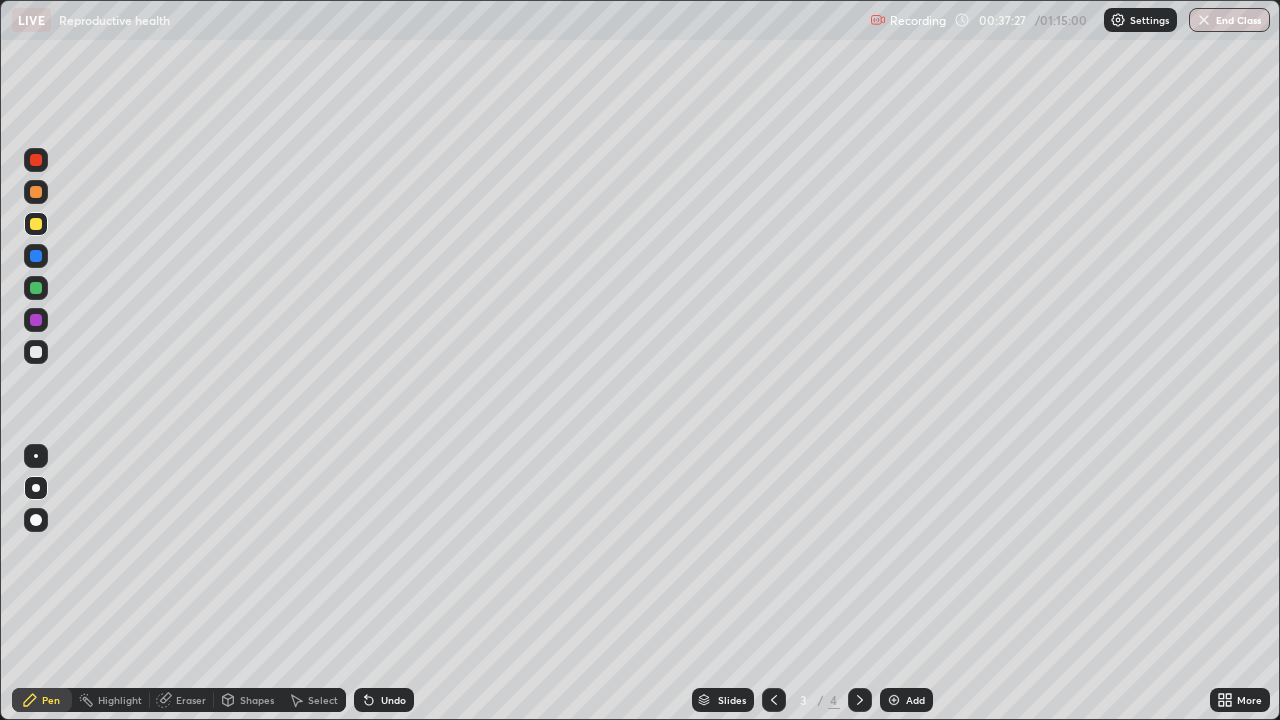 click 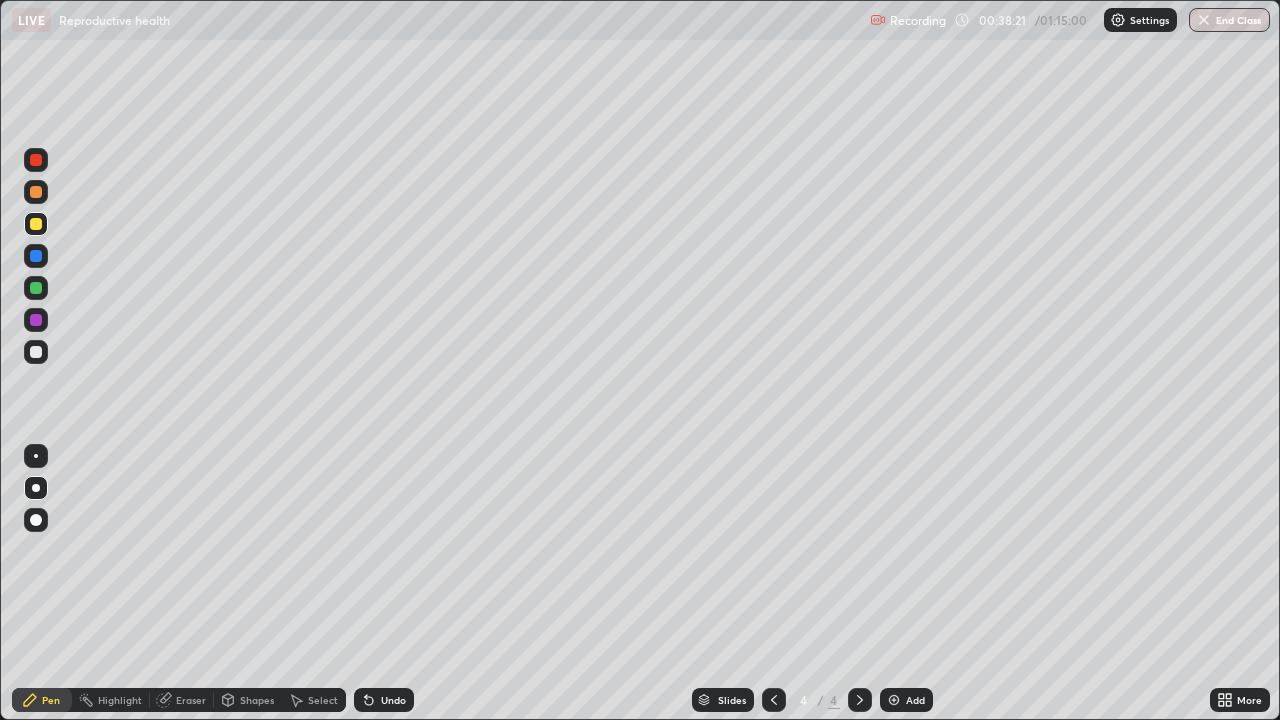 click 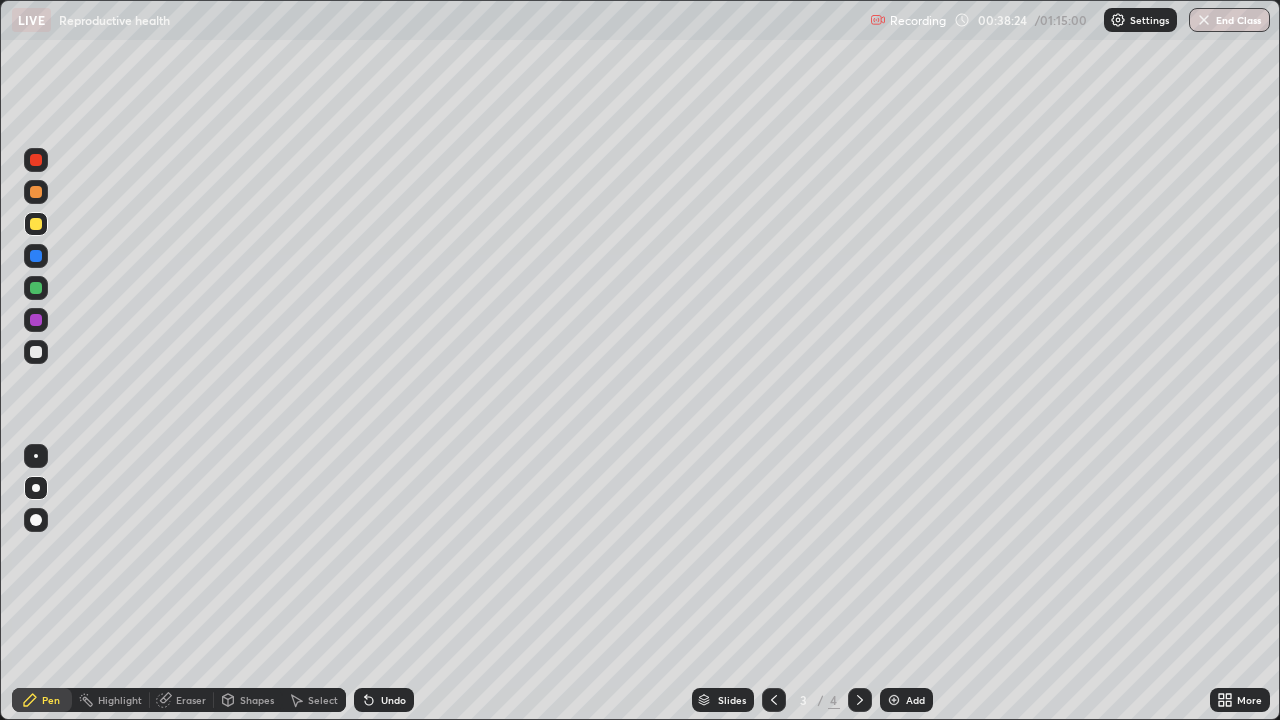 click 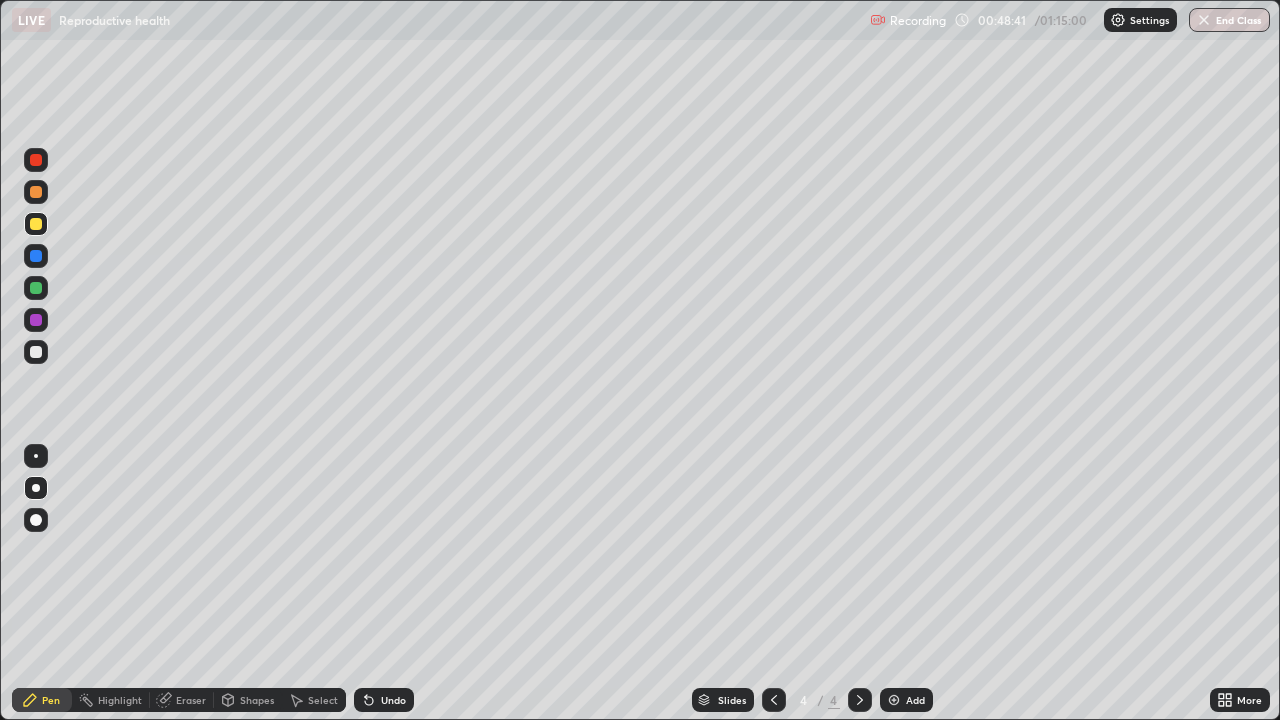 click 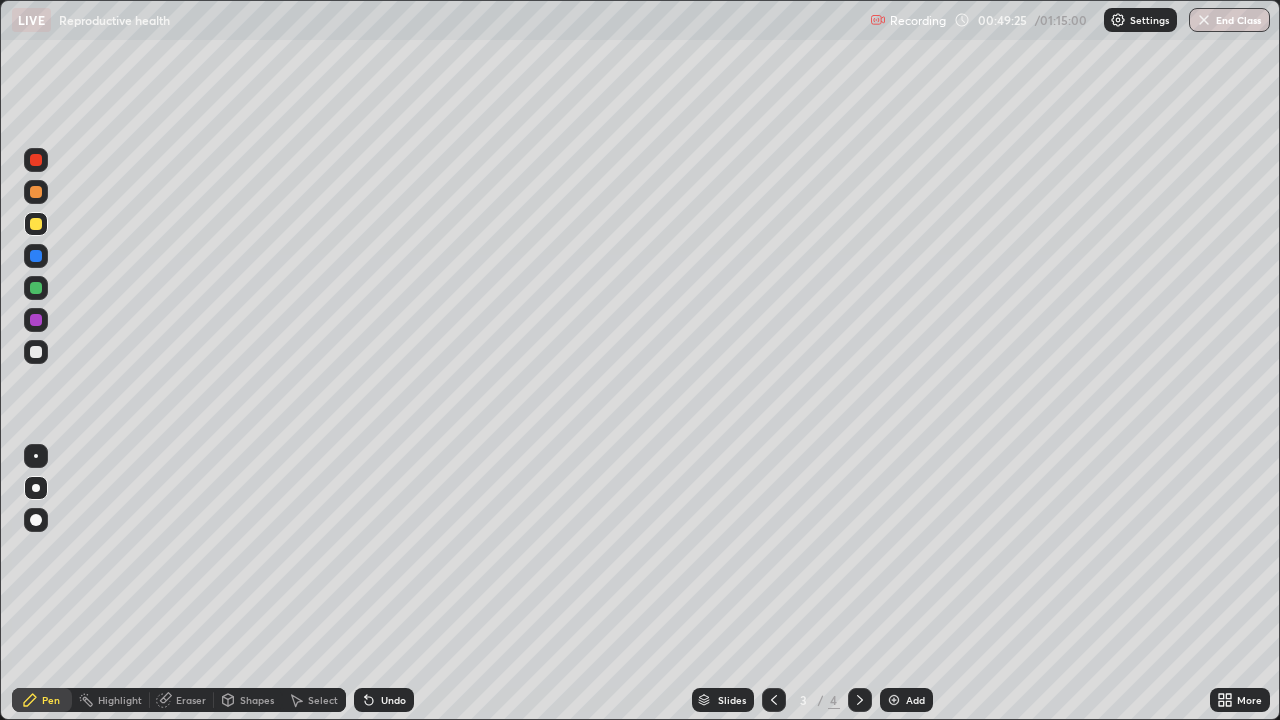 click 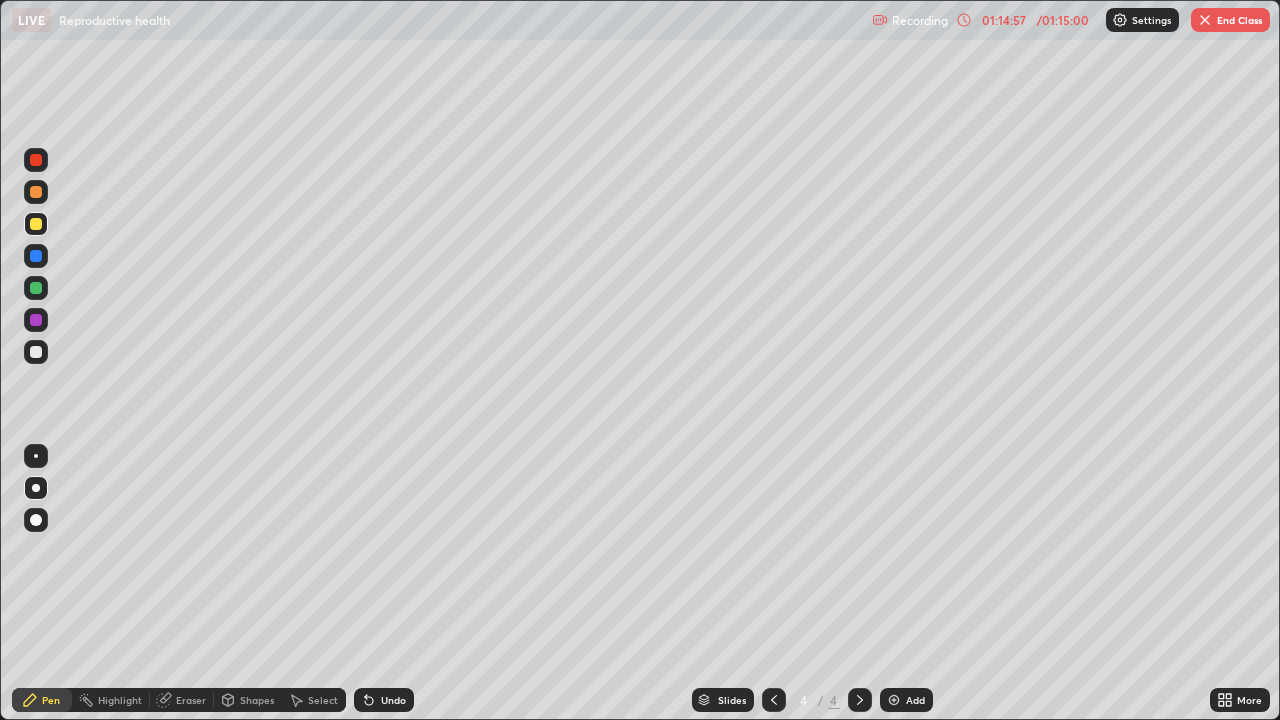click at bounding box center (1205, 20) 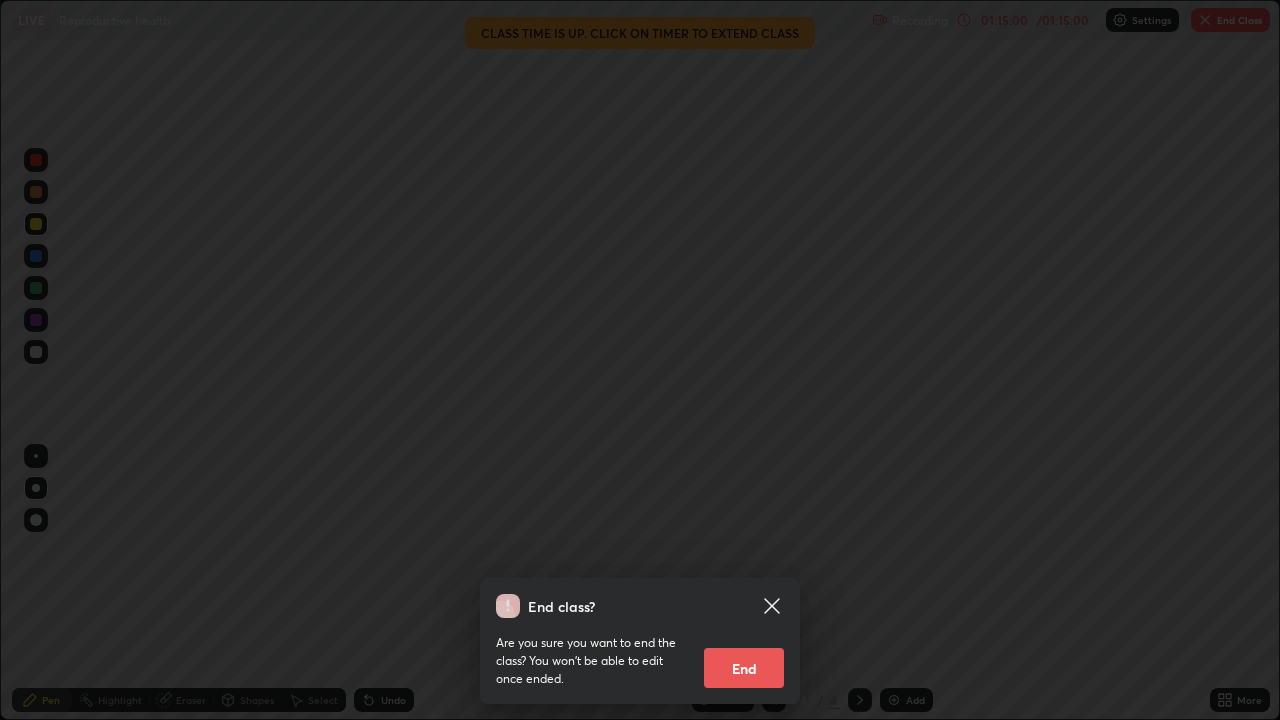 click on "End" at bounding box center [744, 668] 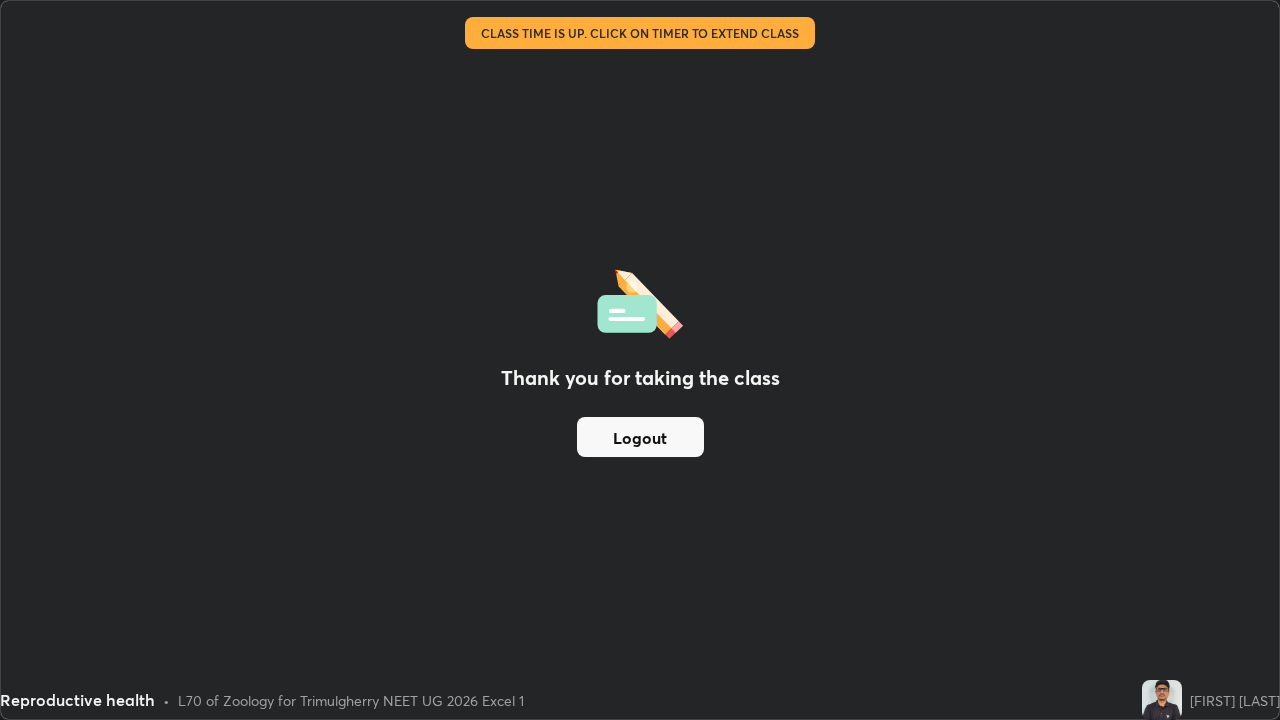 click on "Logout" at bounding box center [640, 437] 